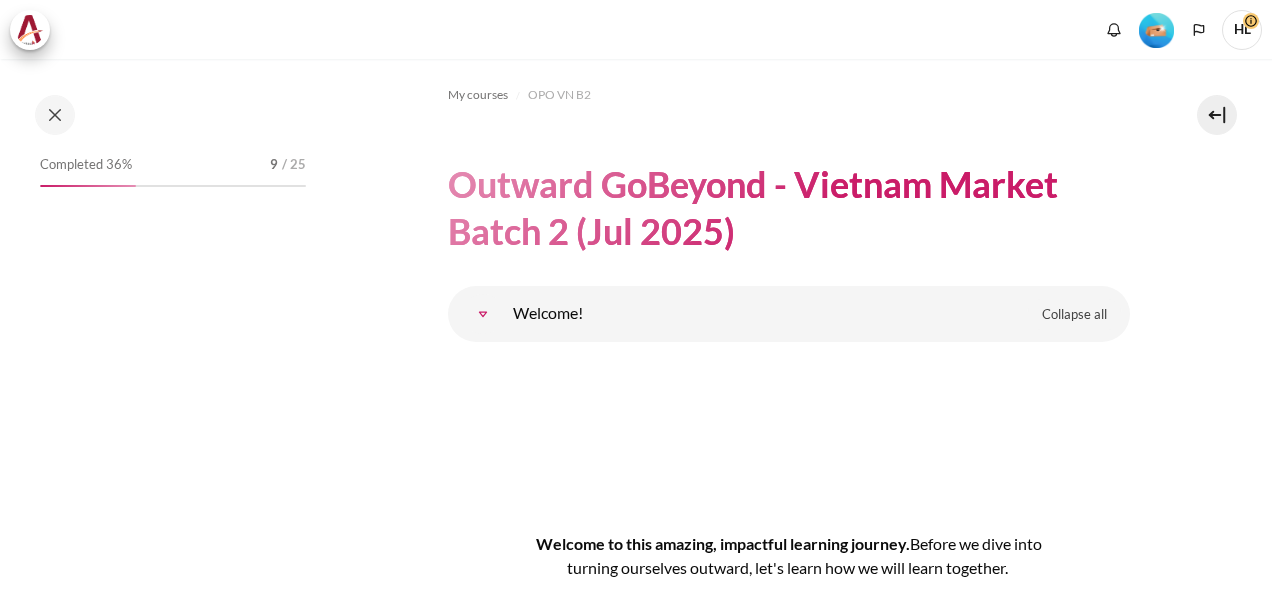 scroll, scrollTop: 0, scrollLeft: 0, axis: both 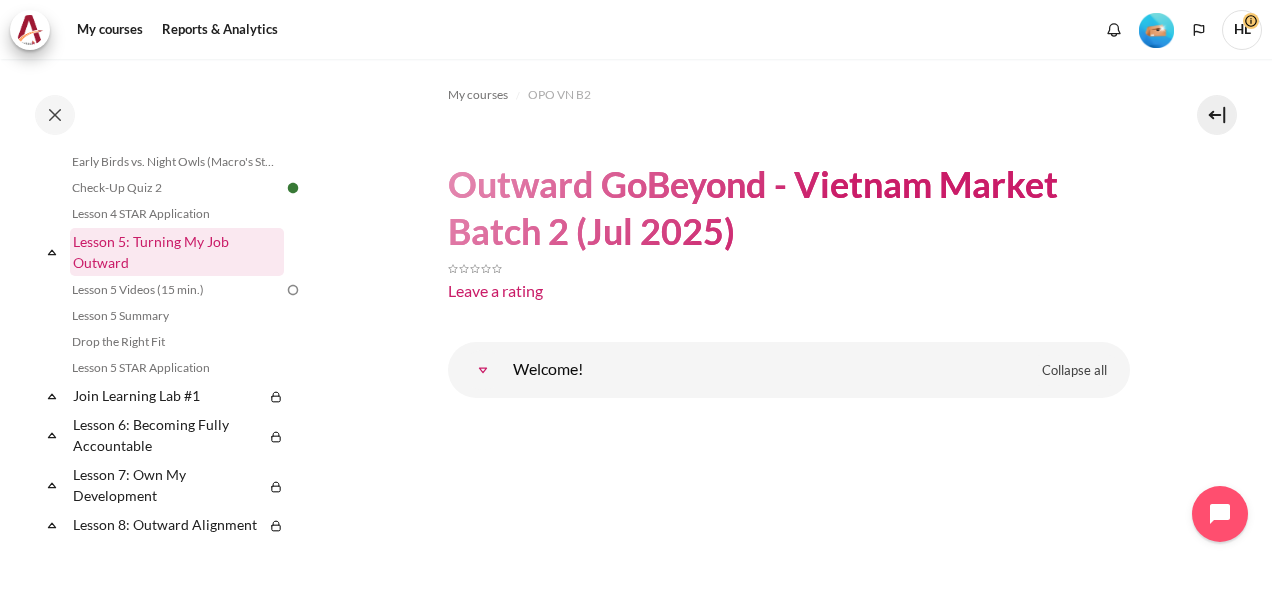 click on "Lesson 5: Turning My Job Outward" at bounding box center (177, 252) 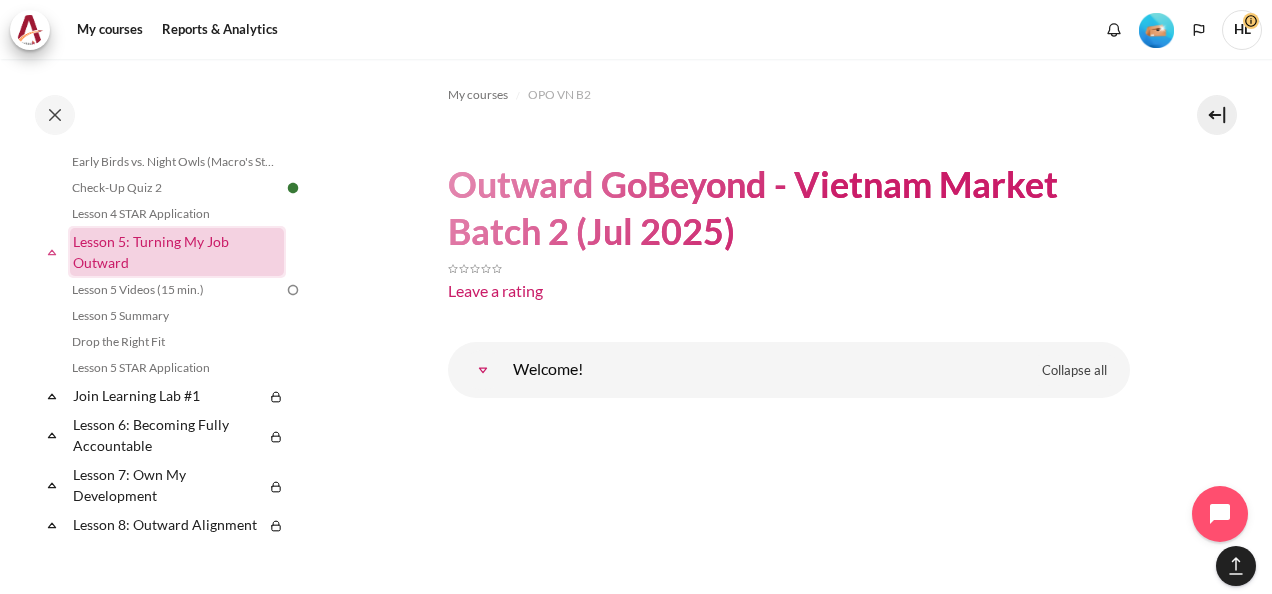 scroll, scrollTop: 11152, scrollLeft: 0, axis: vertical 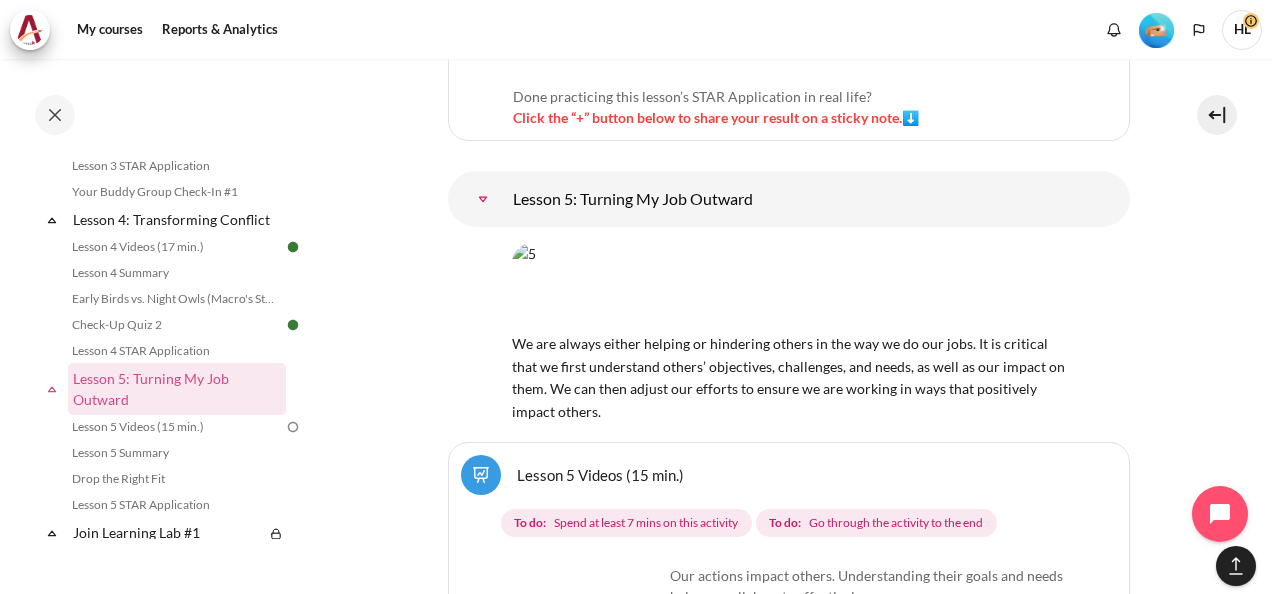 click on "Lesson 5 Videos (15 min.)" at bounding box center [600, 474] 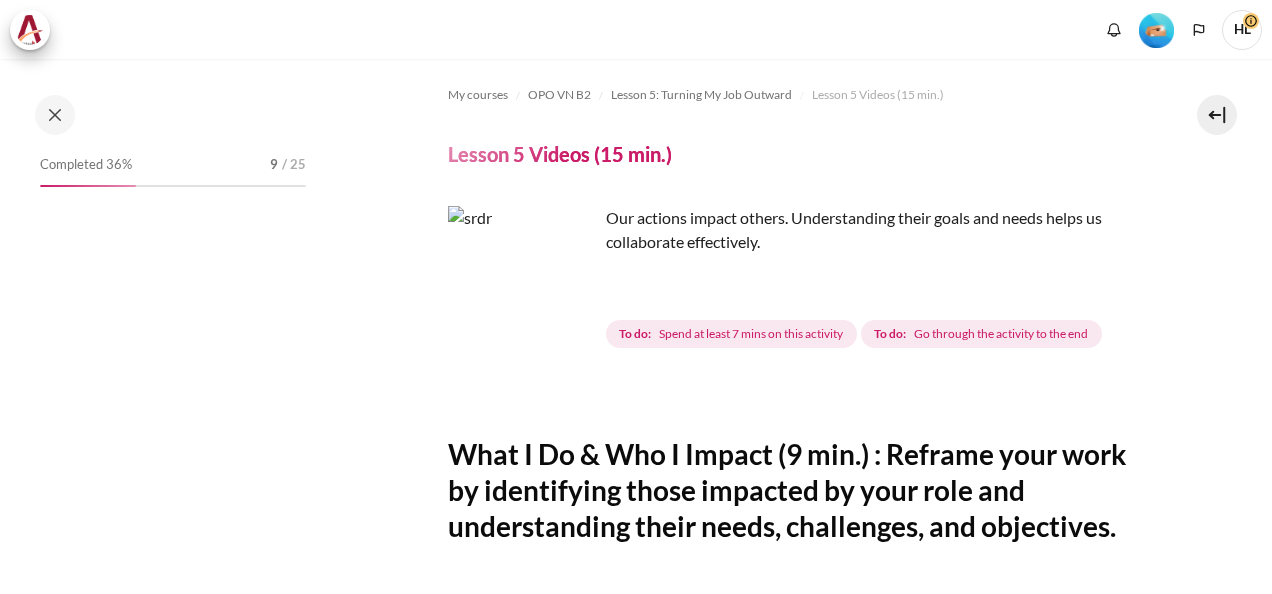scroll, scrollTop: 0, scrollLeft: 0, axis: both 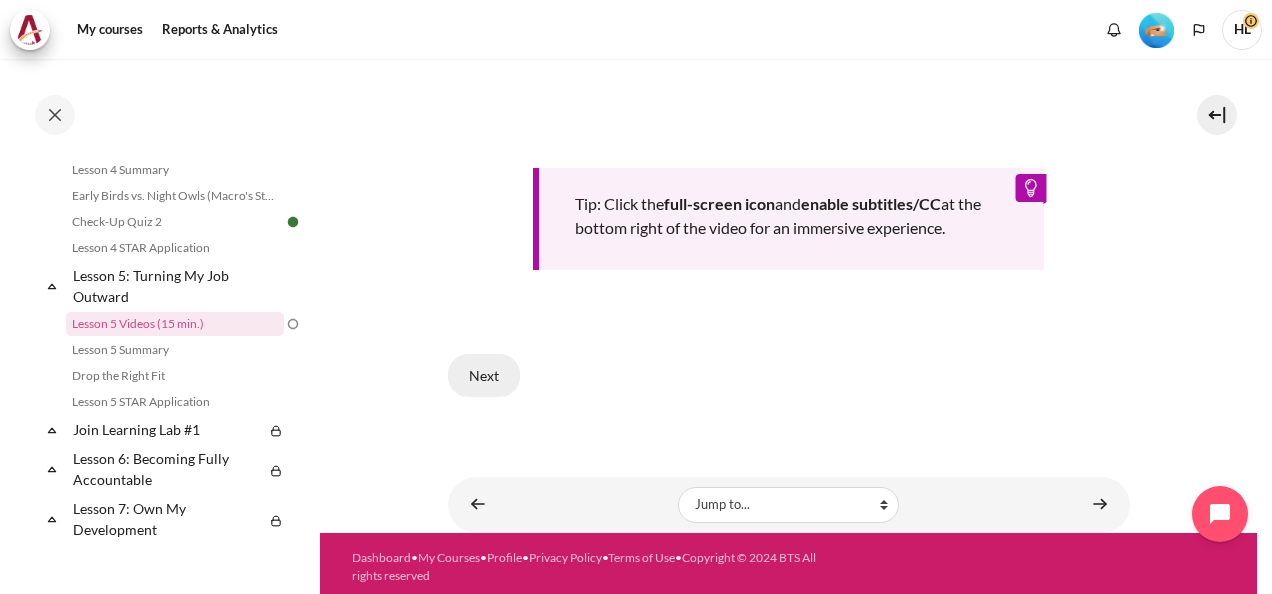 click on "Next" at bounding box center (484, 375) 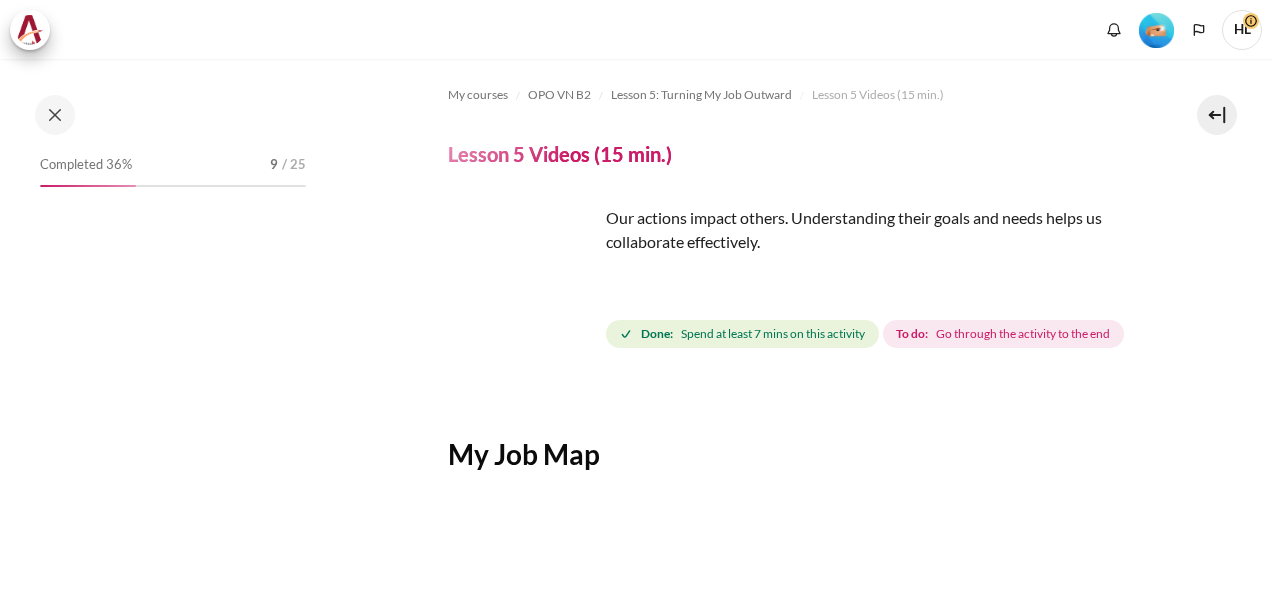 scroll, scrollTop: 0, scrollLeft: 0, axis: both 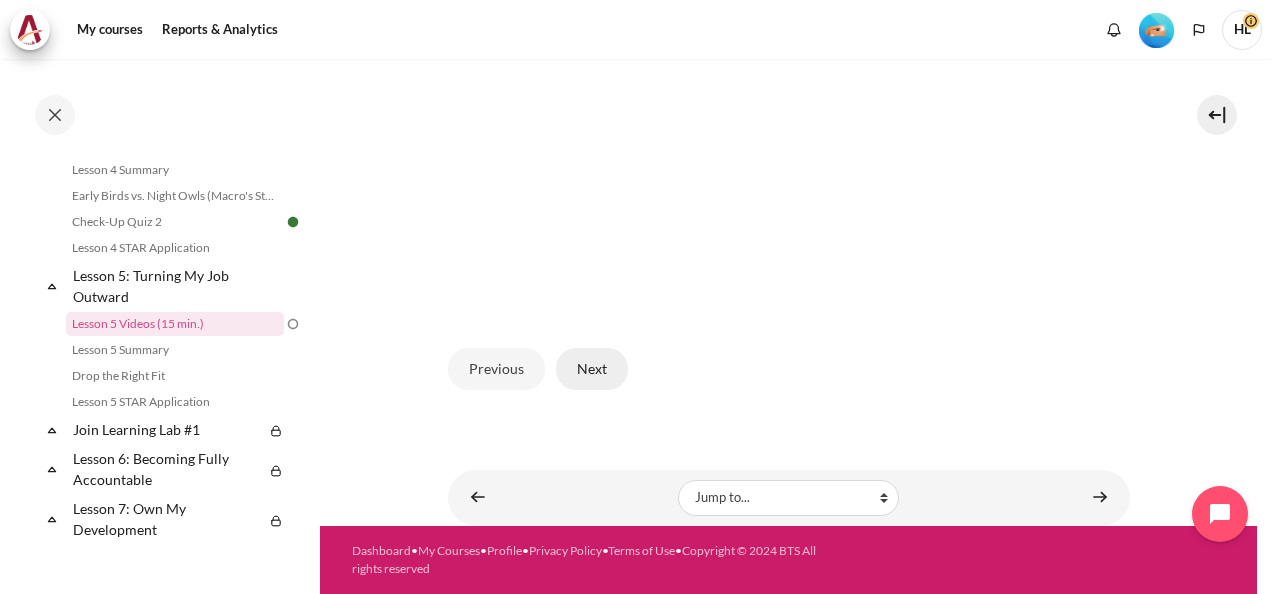 click on "Next" at bounding box center [592, 369] 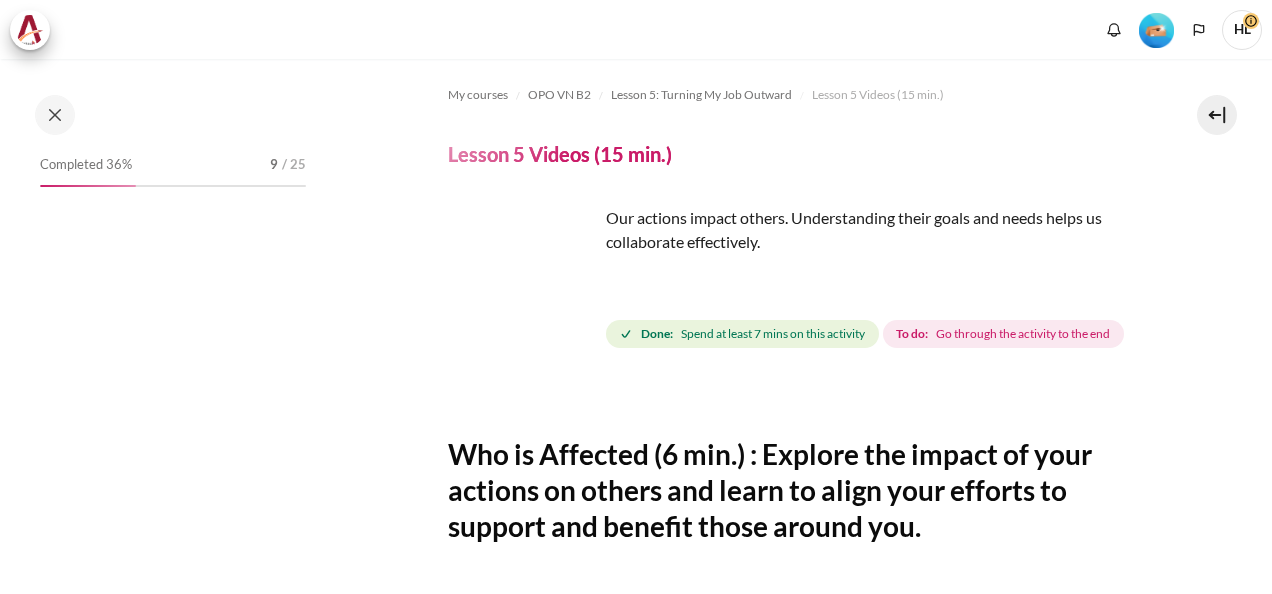 scroll, scrollTop: 0, scrollLeft: 0, axis: both 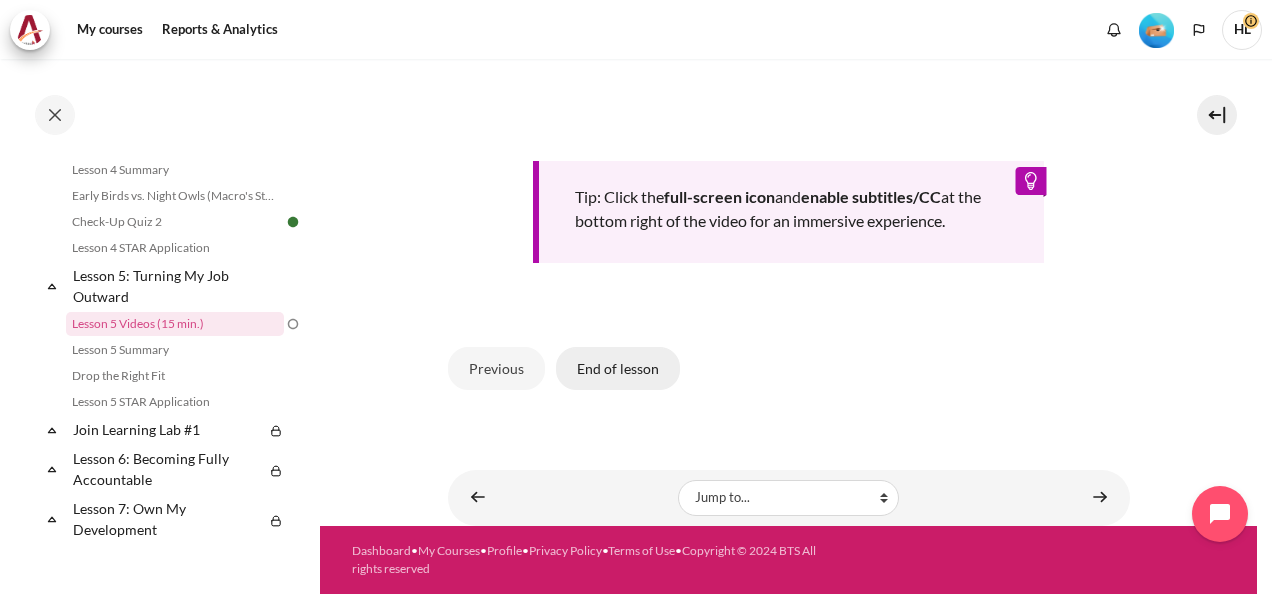click on "End of lesson" at bounding box center [618, 368] 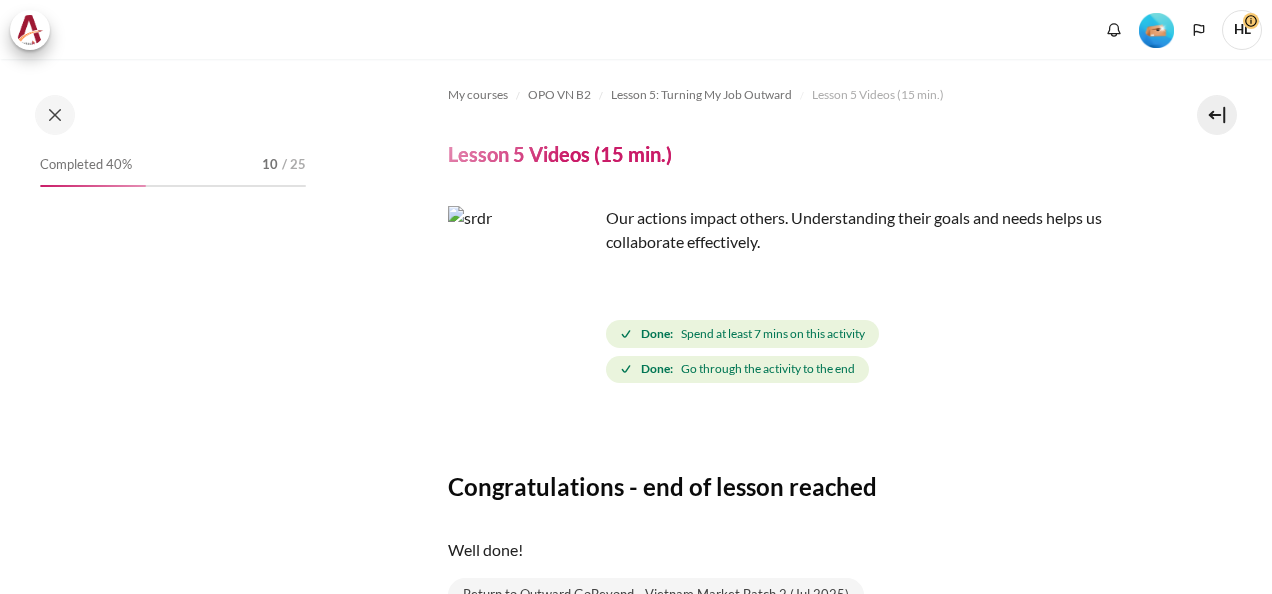 scroll, scrollTop: 0, scrollLeft: 0, axis: both 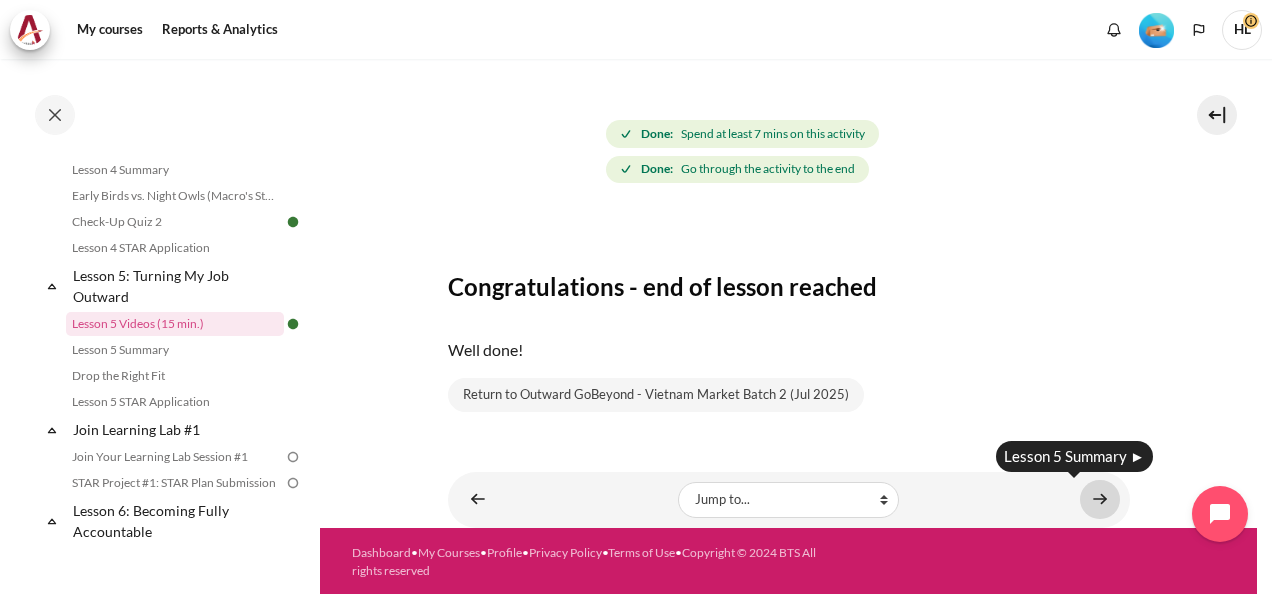 click at bounding box center (1100, 499) 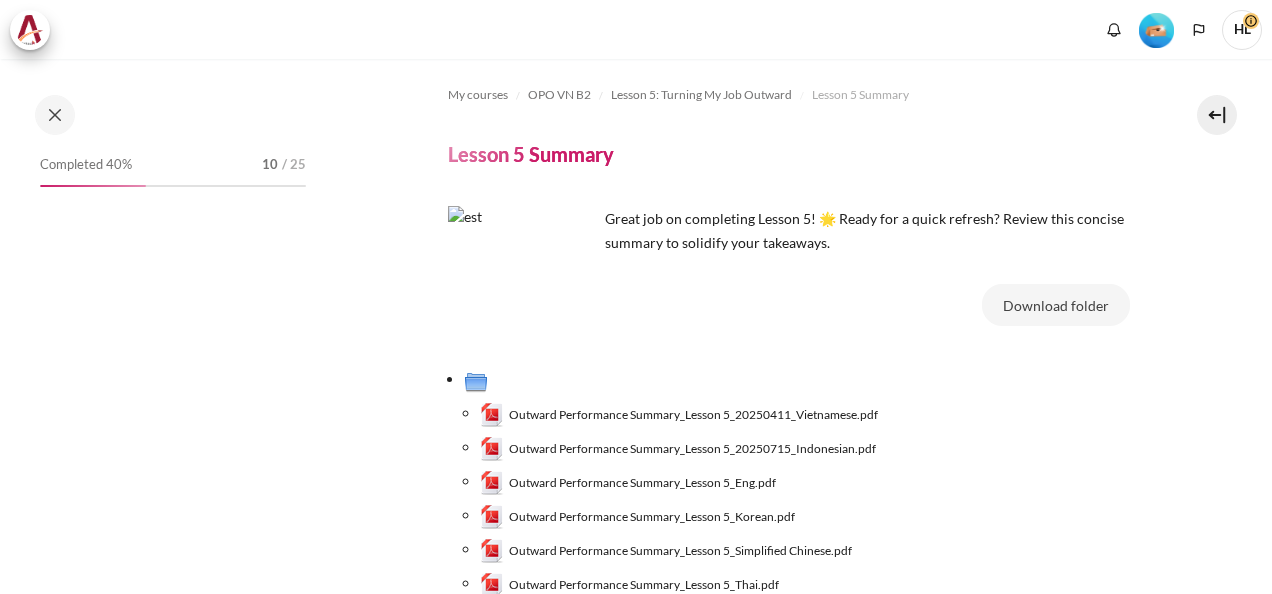 scroll, scrollTop: 0, scrollLeft: 0, axis: both 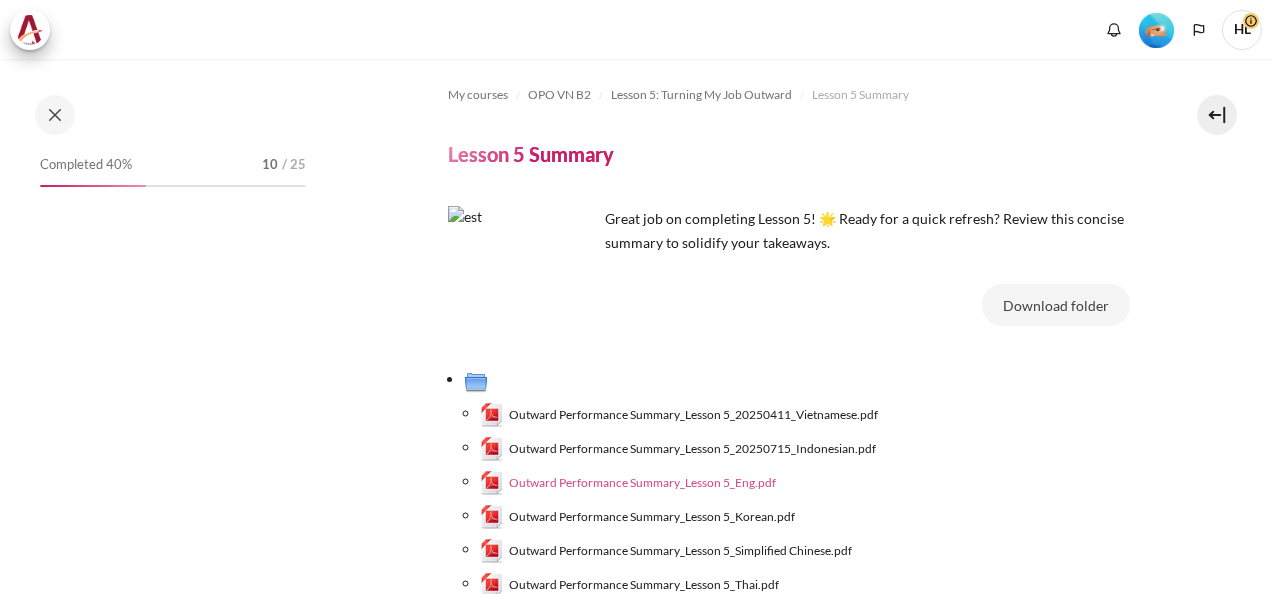 click on "Outward Performance Summary_Lesson 5_Eng.pdf" at bounding box center [642, 483] 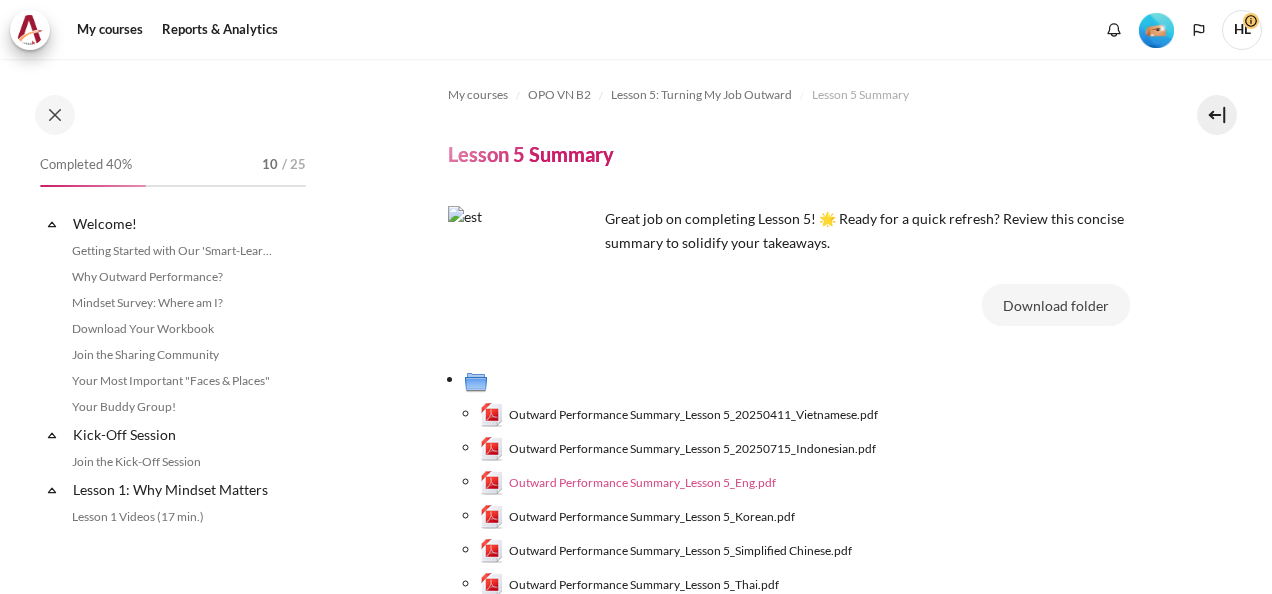scroll, scrollTop: 850, scrollLeft: 0, axis: vertical 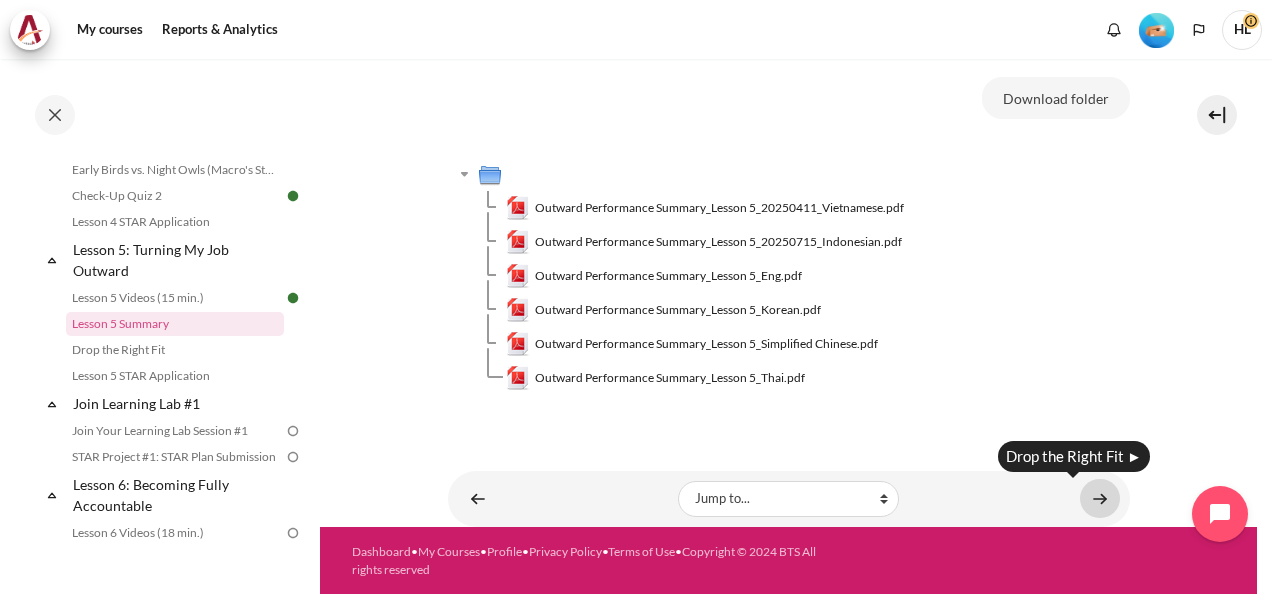 click at bounding box center (1100, 498) 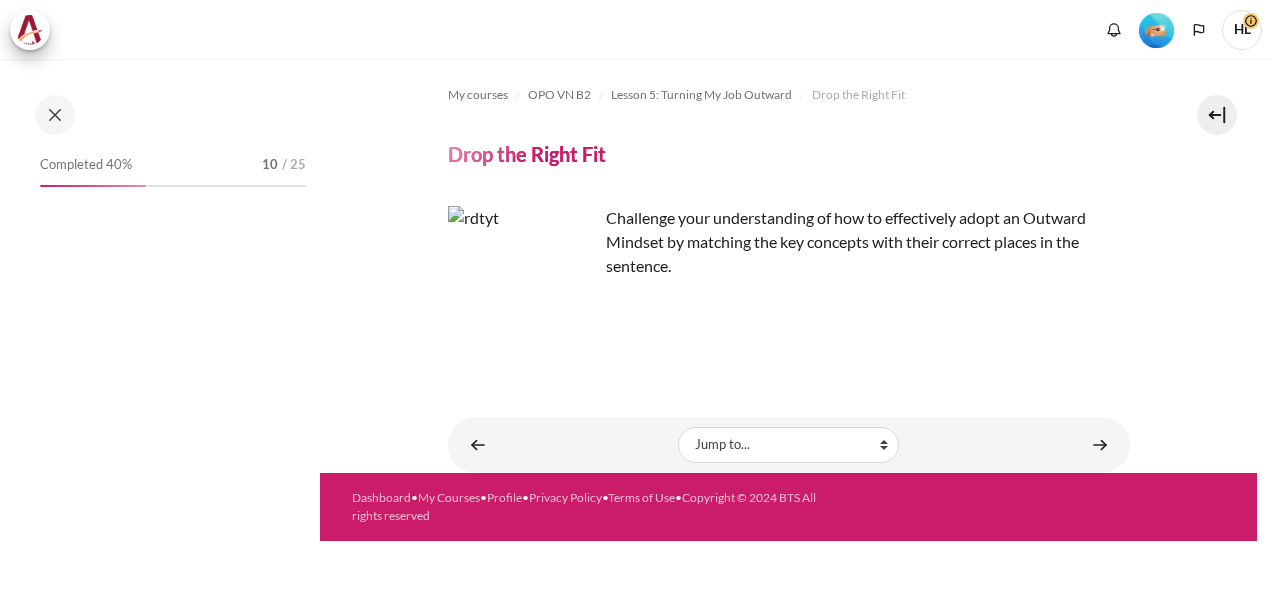 scroll, scrollTop: 0, scrollLeft: 0, axis: both 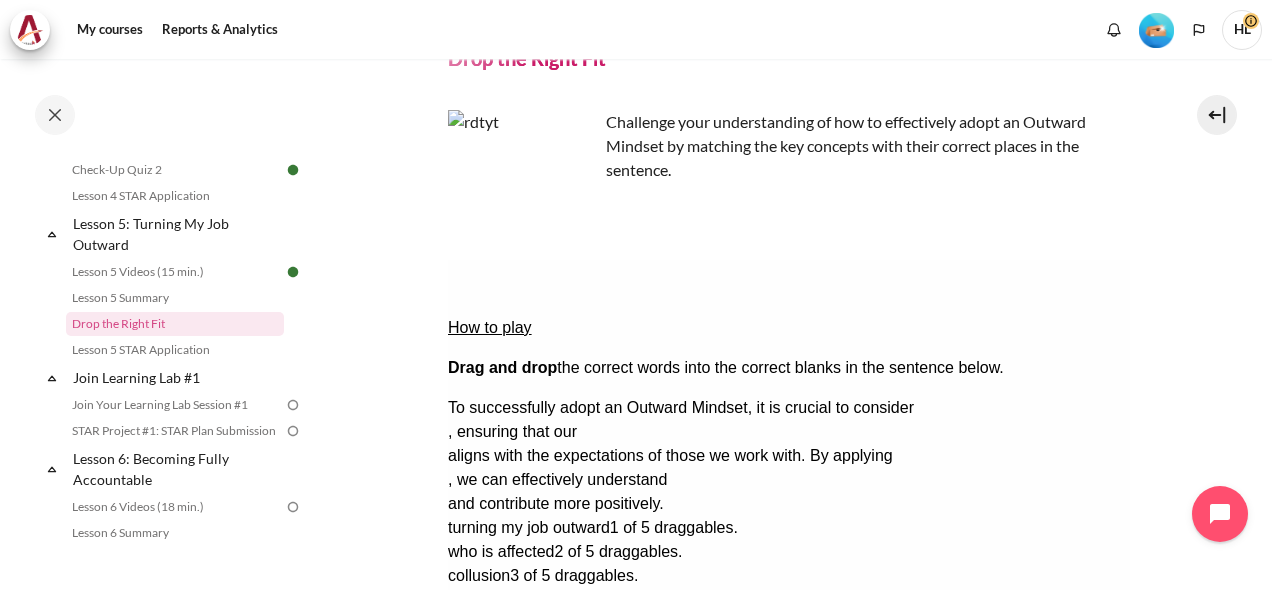 drag, startPoint x: 829, startPoint y: 471, endPoint x: 699, endPoint y: 373, distance: 162.80049 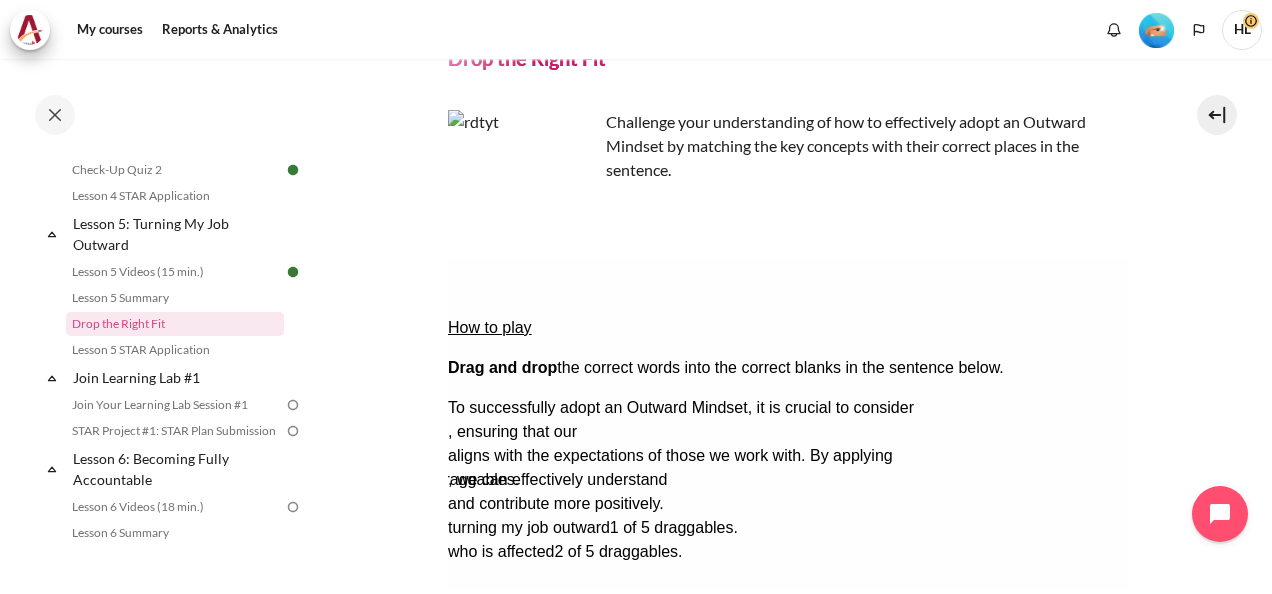 drag, startPoint x: 826, startPoint y: 468, endPoint x: 707, endPoint y: 372, distance: 152.89539 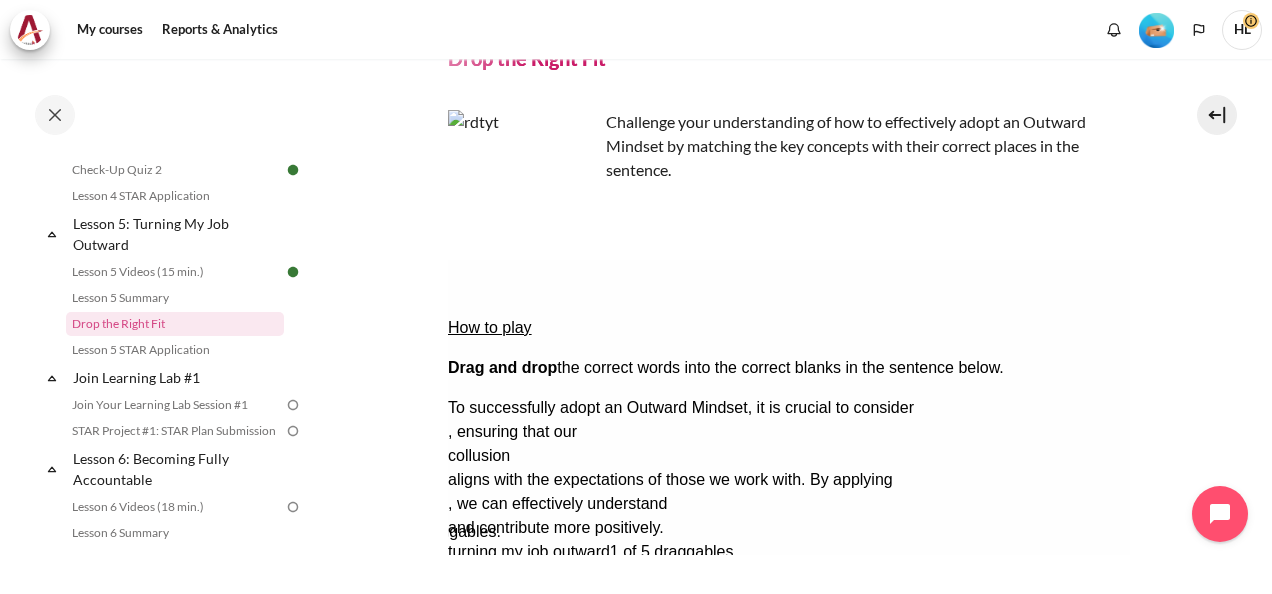drag, startPoint x: 809, startPoint y: 475, endPoint x: 677, endPoint y: 406, distance: 148.9463 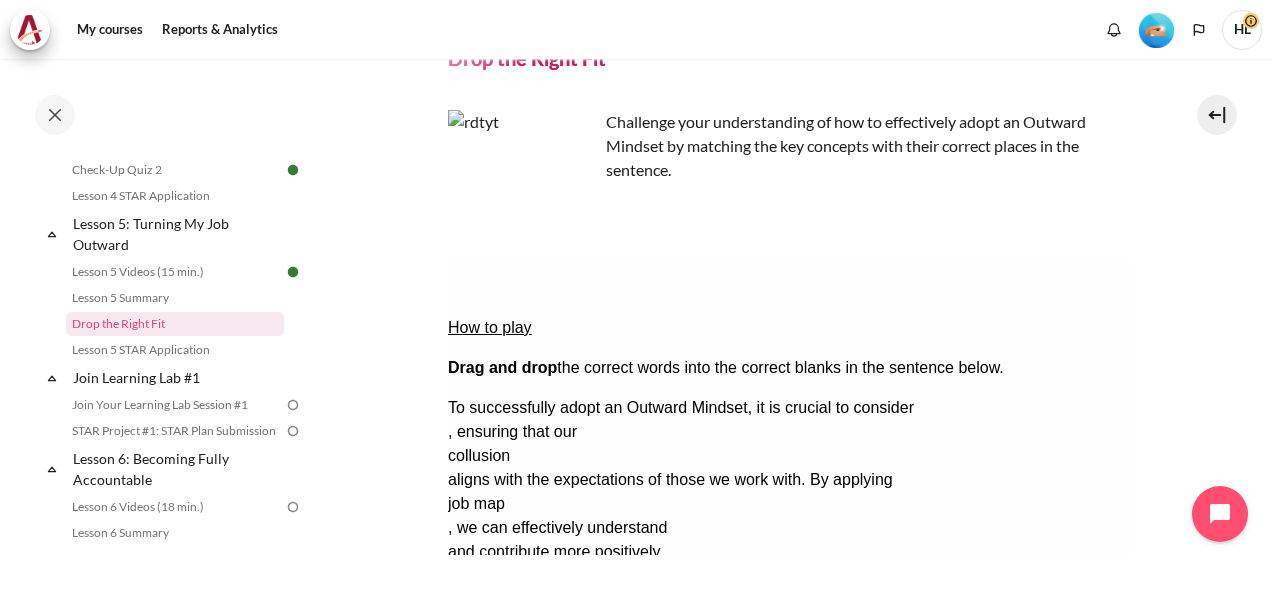 click on "turning my job outward" at bounding box center [528, 575] 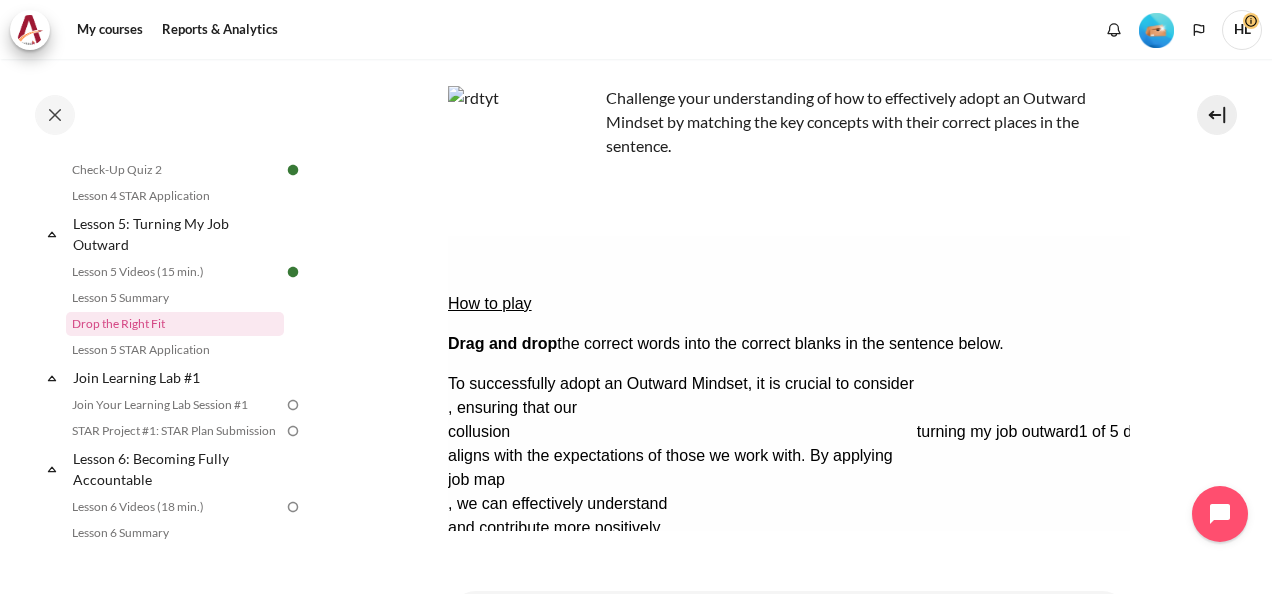 drag, startPoint x: 545, startPoint y: 437, endPoint x: 1013, endPoint y: 291, distance: 490.24484 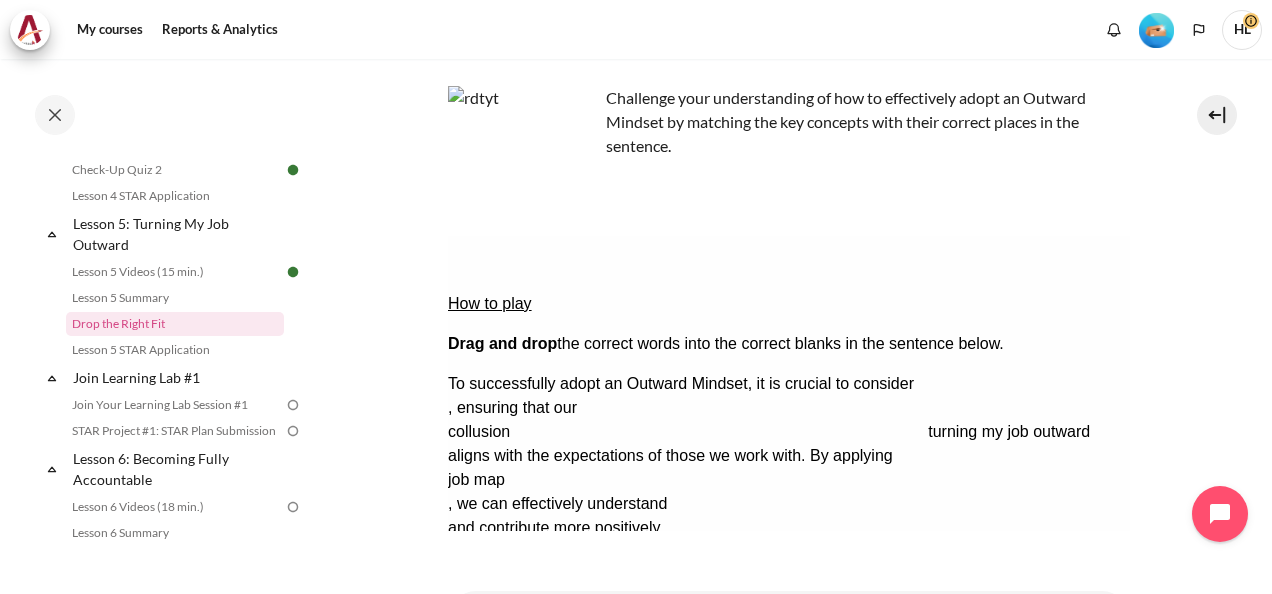 drag, startPoint x: 602, startPoint y: 437, endPoint x: 1081, endPoint y: 232, distance: 521.024 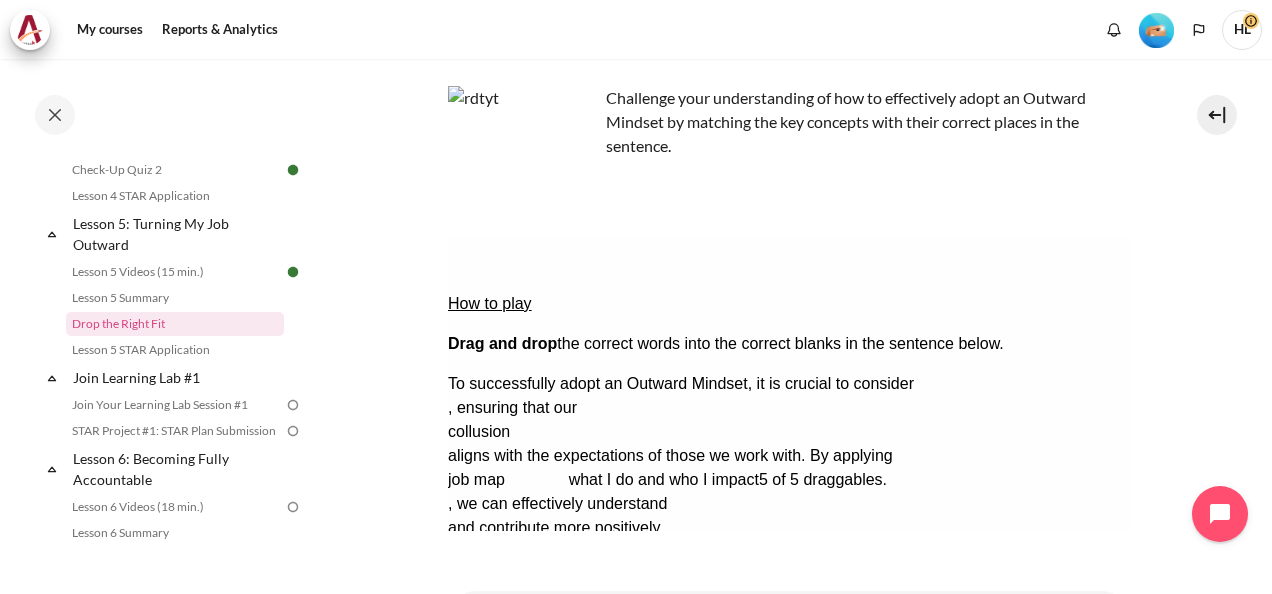 drag, startPoint x: 860, startPoint y: 453, endPoint x: 1026, endPoint y: 293, distance: 230.55585 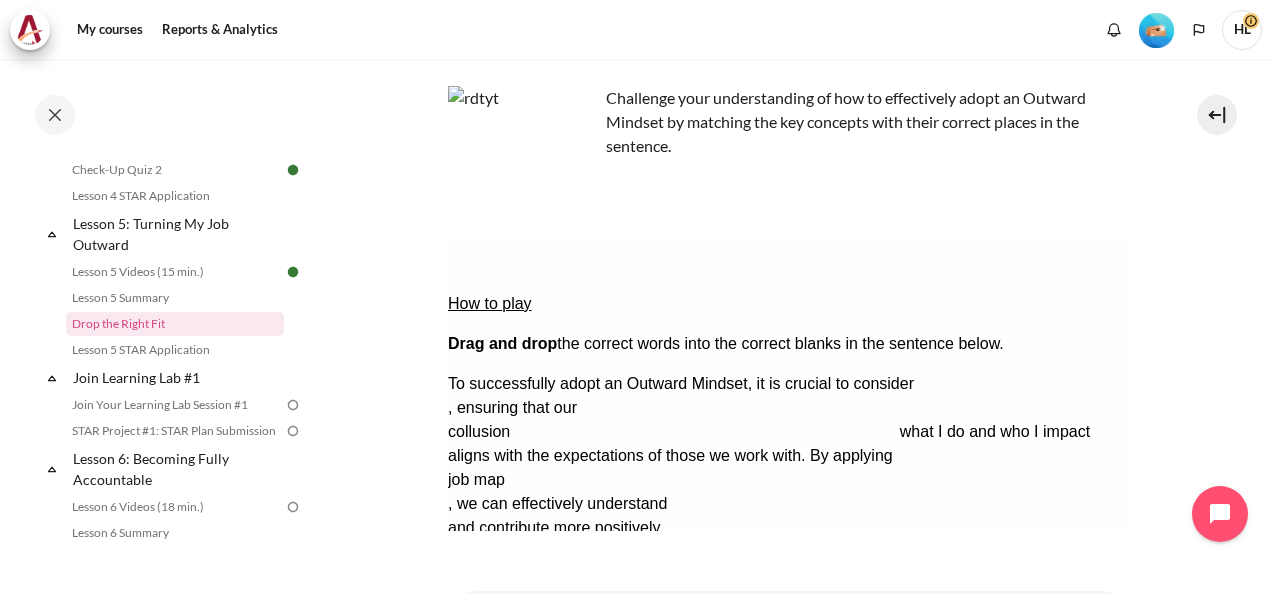 drag, startPoint x: 592, startPoint y: 445, endPoint x: 1066, endPoint y: 284, distance: 500.59665 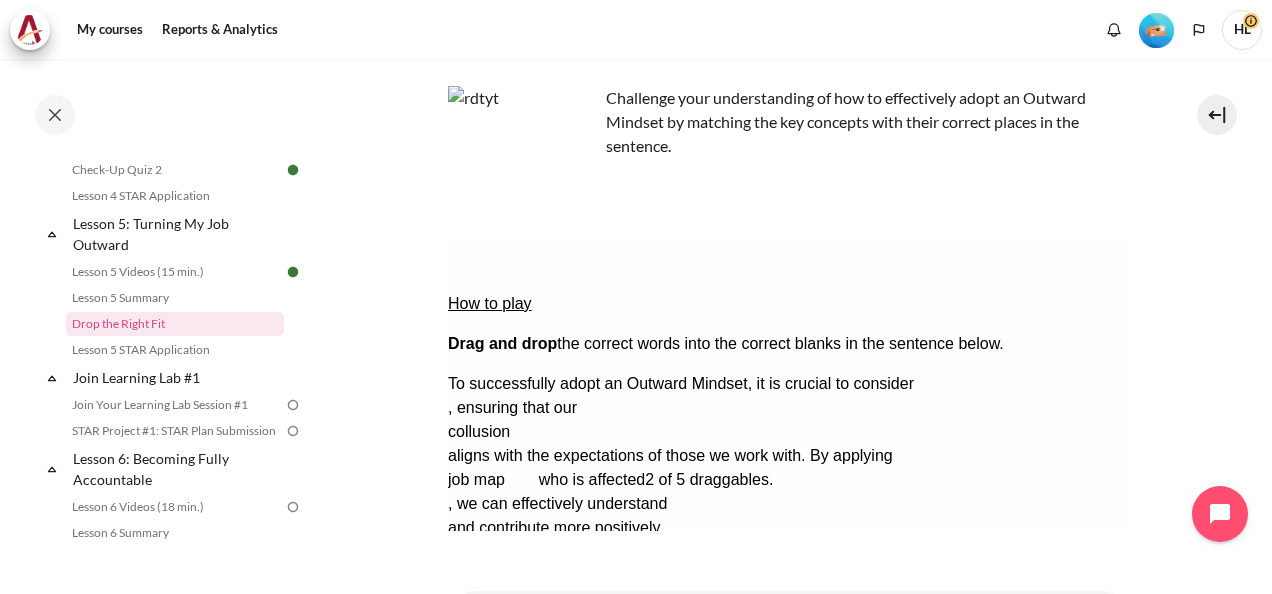 drag, startPoint x: 963, startPoint y: 442, endPoint x: 1054, endPoint y: 306, distance: 163.6368 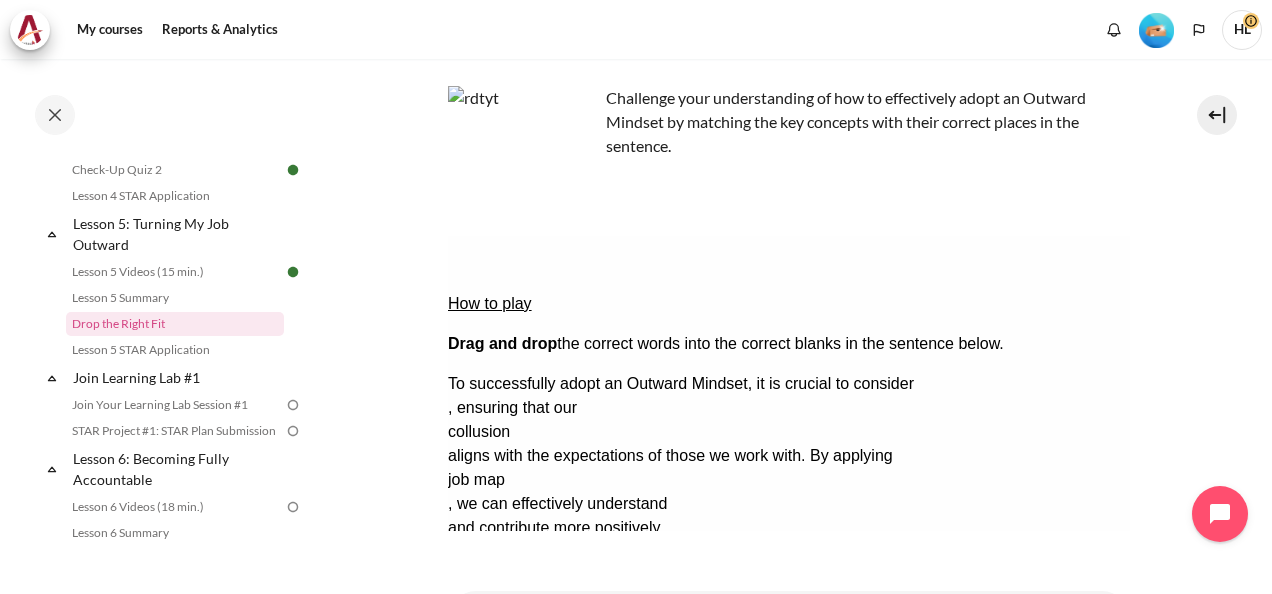 click on "My courses
OPO VN B2
Lesson 5: Turning My Job Outward
Drop the Right Fit
Drop the Right Fit" at bounding box center (789, 250) 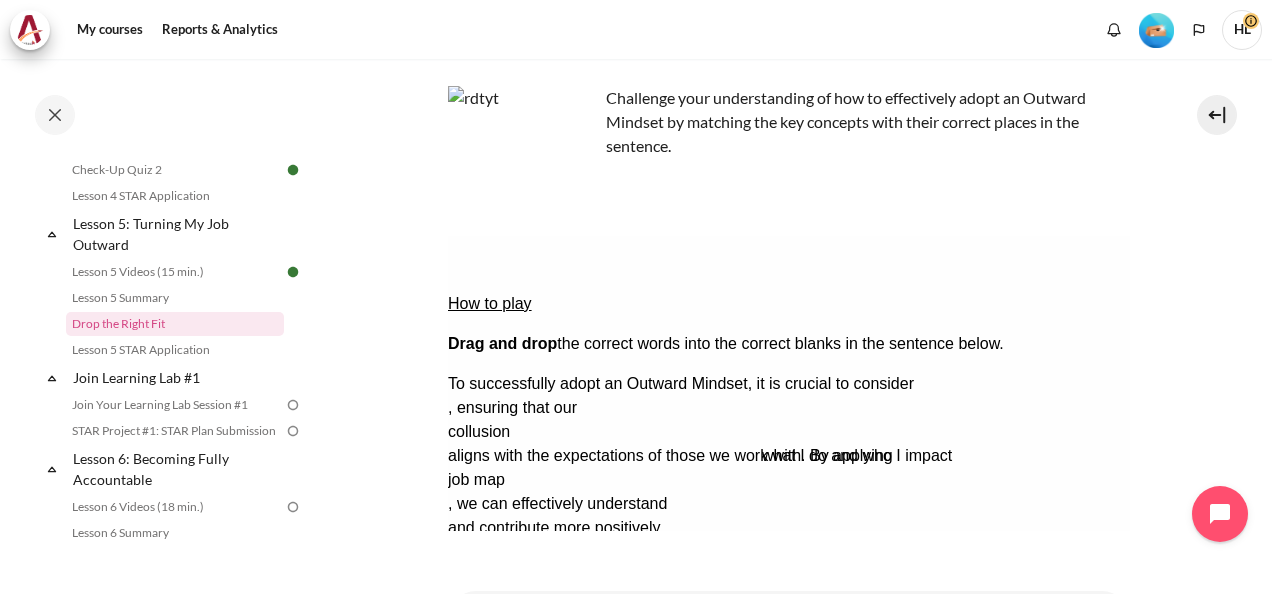 drag, startPoint x: 677, startPoint y: 444, endPoint x: 1145, endPoint y: 258, distance: 503.607 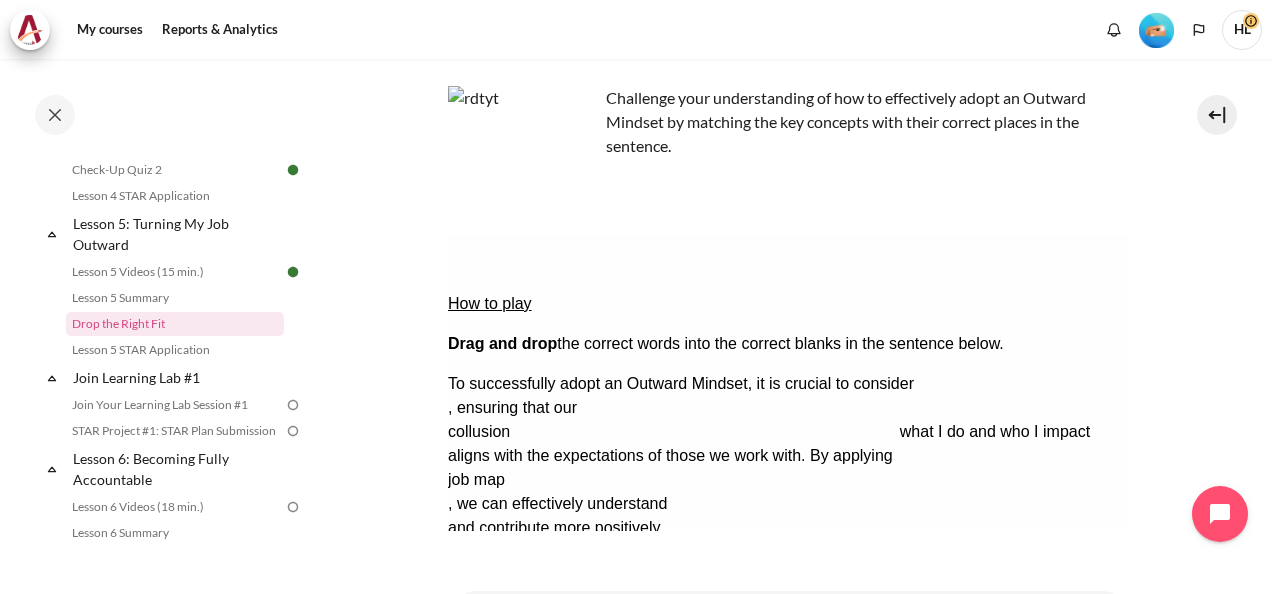 drag, startPoint x: 602, startPoint y: 445, endPoint x: 1214, endPoint y: 292, distance: 630.83514 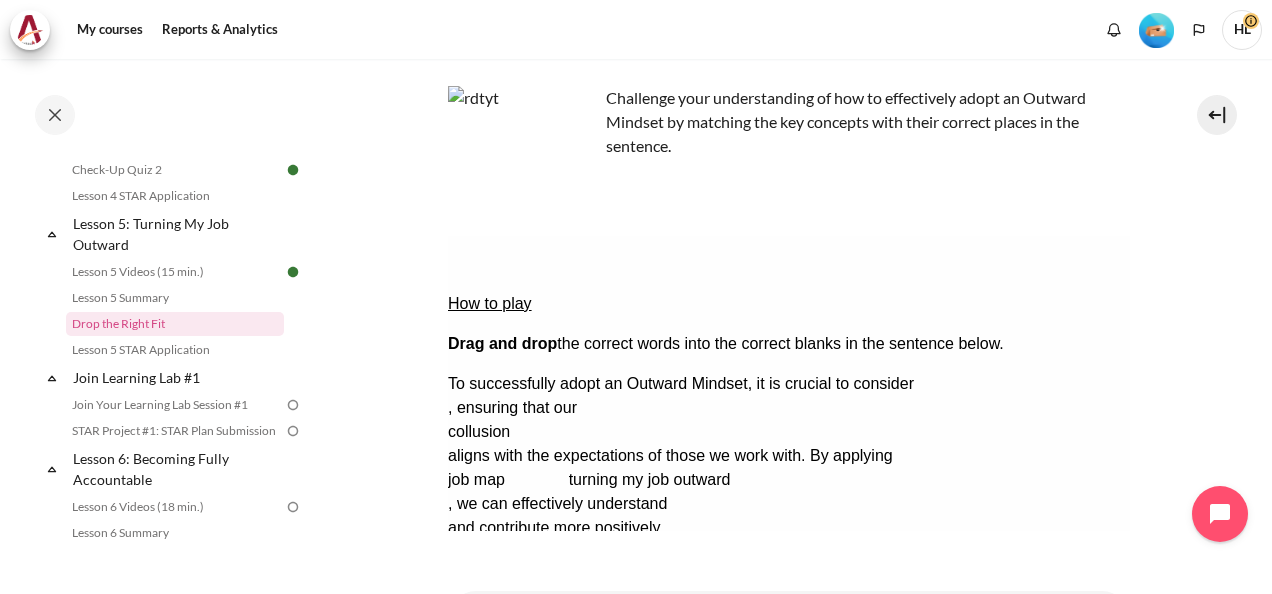drag, startPoint x: 909, startPoint y: 444, endPoint x: 1096, endPoint y: 288, distance: 243.52618 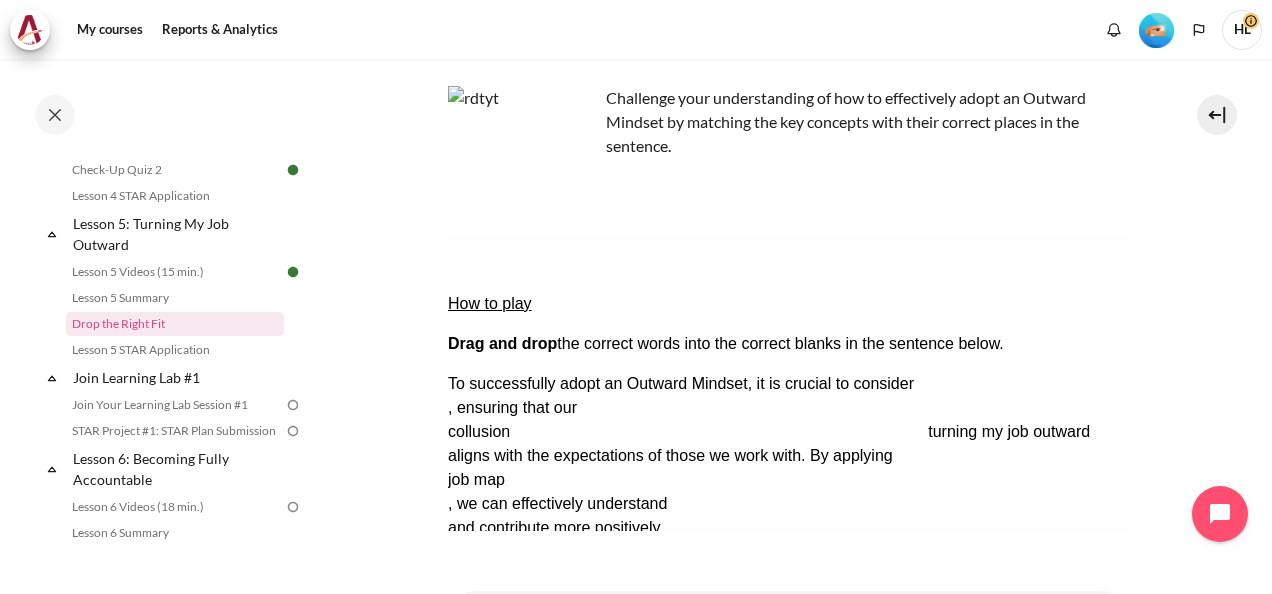 drag, startPoint x: 612, startPoint y: 442, endPoint x: 1159, endPoint y: 270, distance: 573.4047 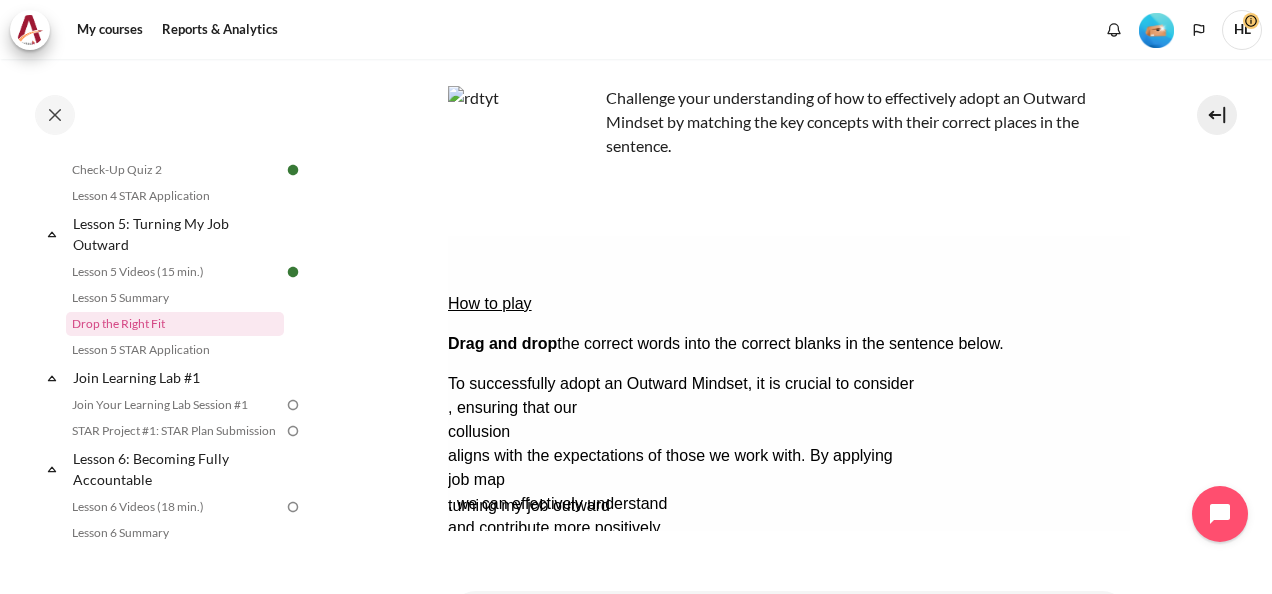 drag, startPoint x: 551, startPoint y: 446, endPoint x: 546, endPoint y: 401, distance: 45.276924 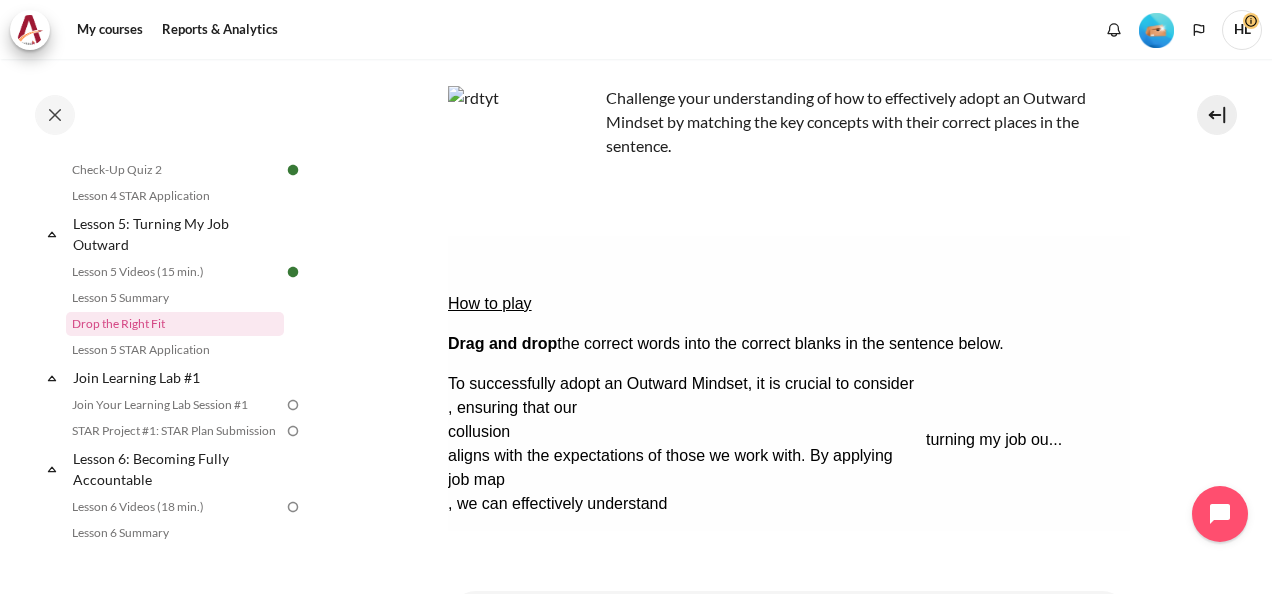 drag, startPoint x: 546, startPoint y: 401, endPoint x: 1024, endPoint y: 309, distance: 486.77304 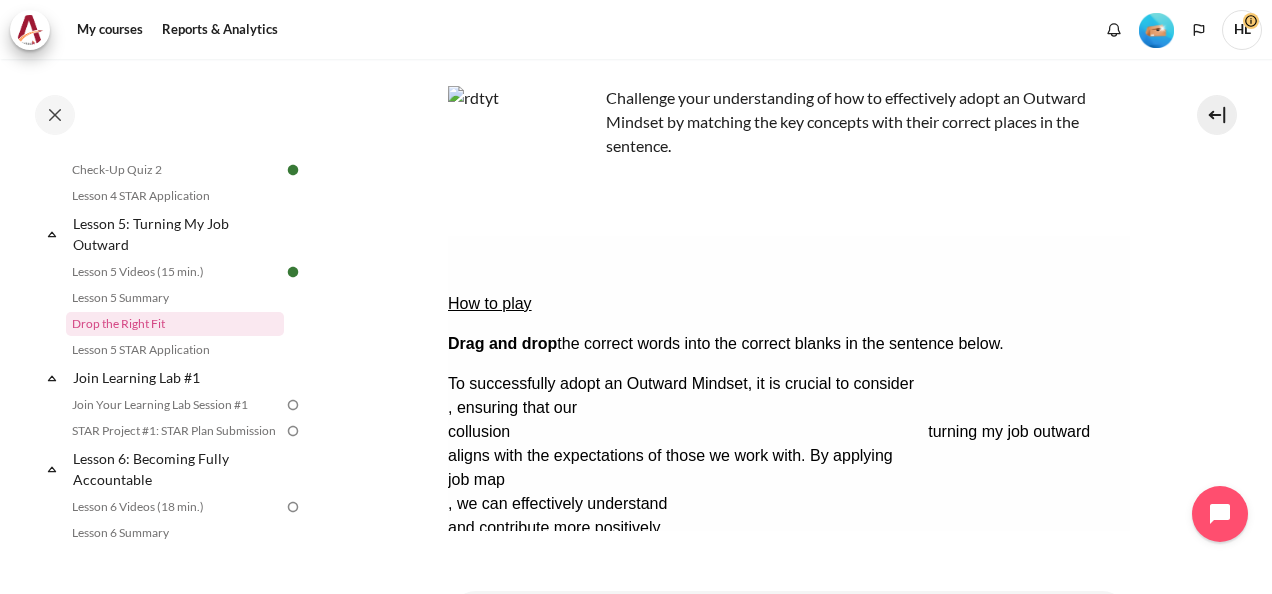 drag, startPoint x: 594, startPoint y: 438, endPoint x: 1086, endPoint y: 240, distance: 530.34705 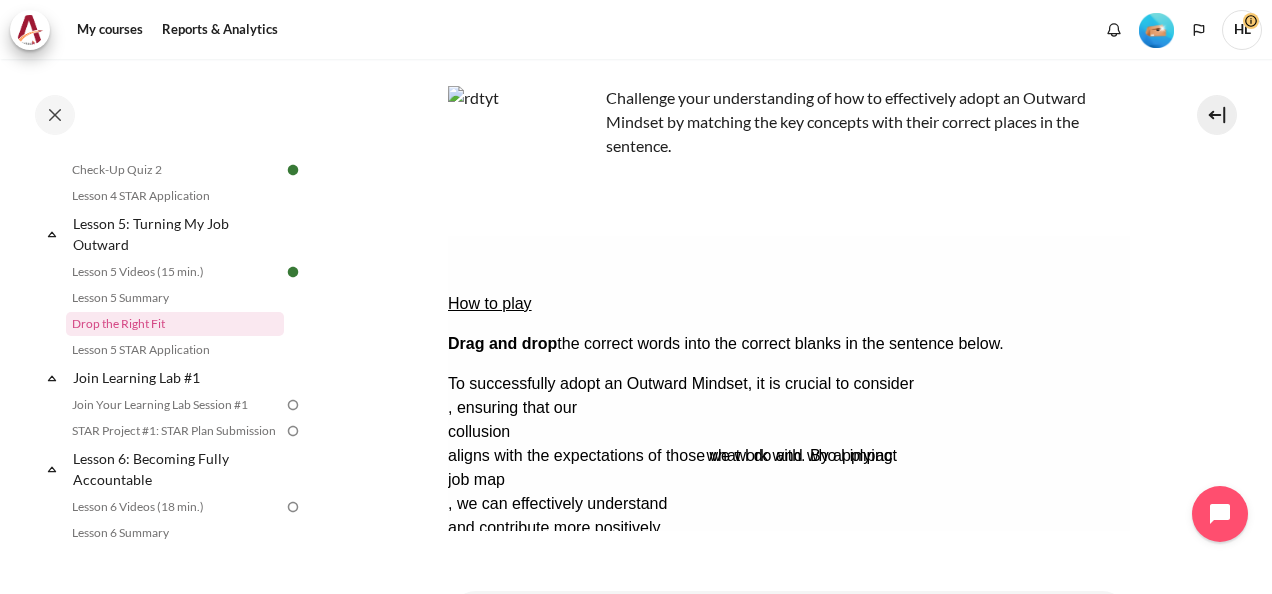 drag, startPoint x: 760, startPoint y: 450, endPoint x: 1109, endPoint y: 286, distance: 385.6125 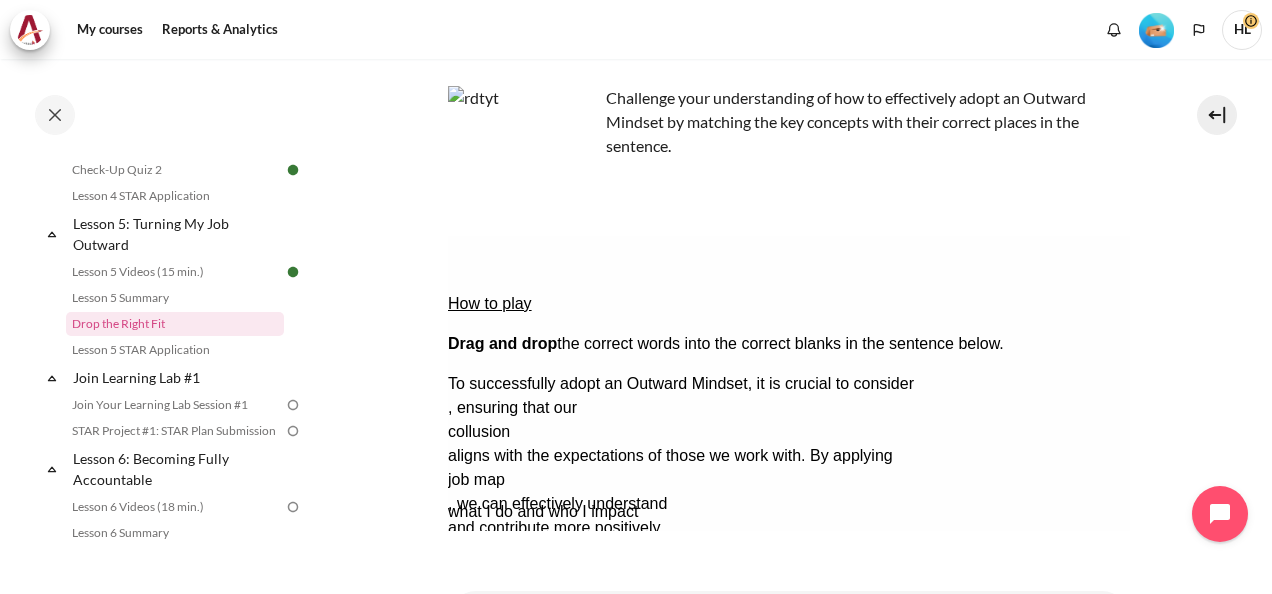 drag, startPoint x: 557, startPoint y: 441, endPoint x: 522, endPoint y: 400, distance: 53.90733 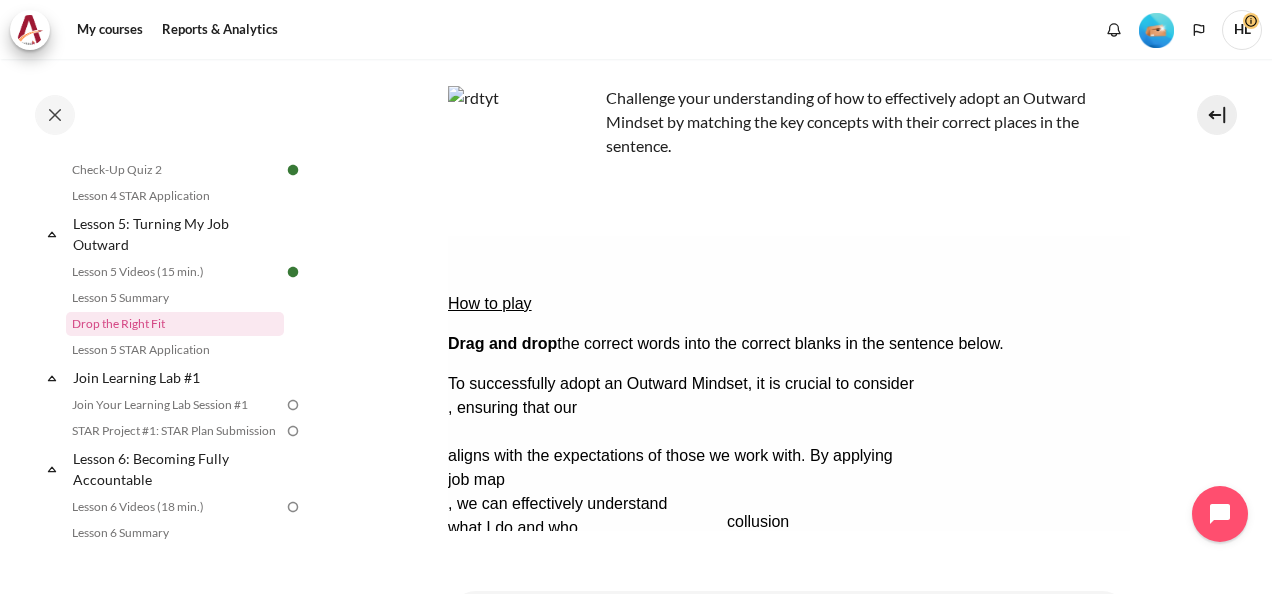 drag, startPoint x: 711, startPoint y: 344, endPoint x: 990, endPoint y: 436, distance: 293.77713 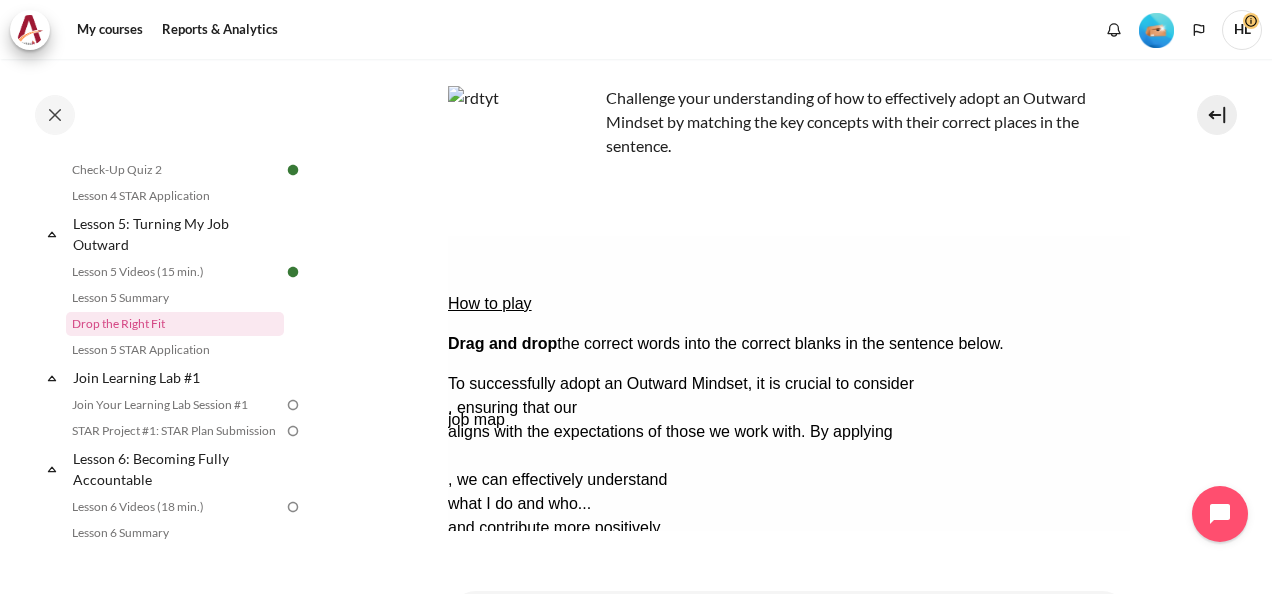 drag, startPoint x: 694, startPoint y: 375, endPoint x: 694, endPoint y: 340, distance: 35 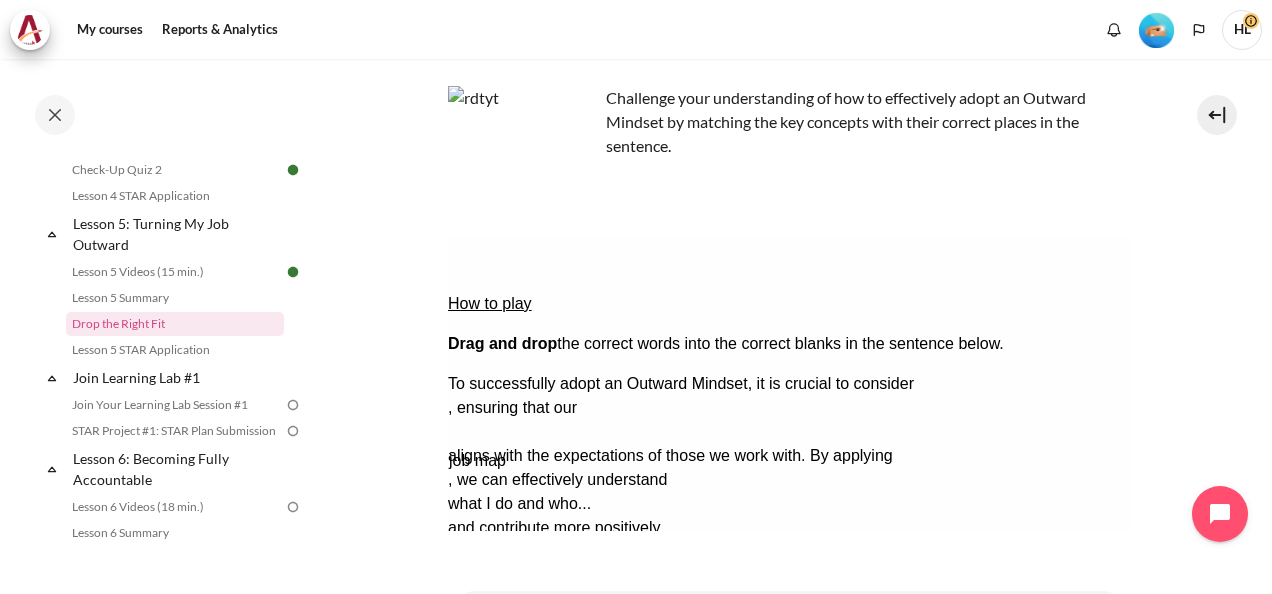 drag, startPoint x: 694, startPoint y: 340, endPoint x: 696, endPoint y: 370, distance: 30.066593 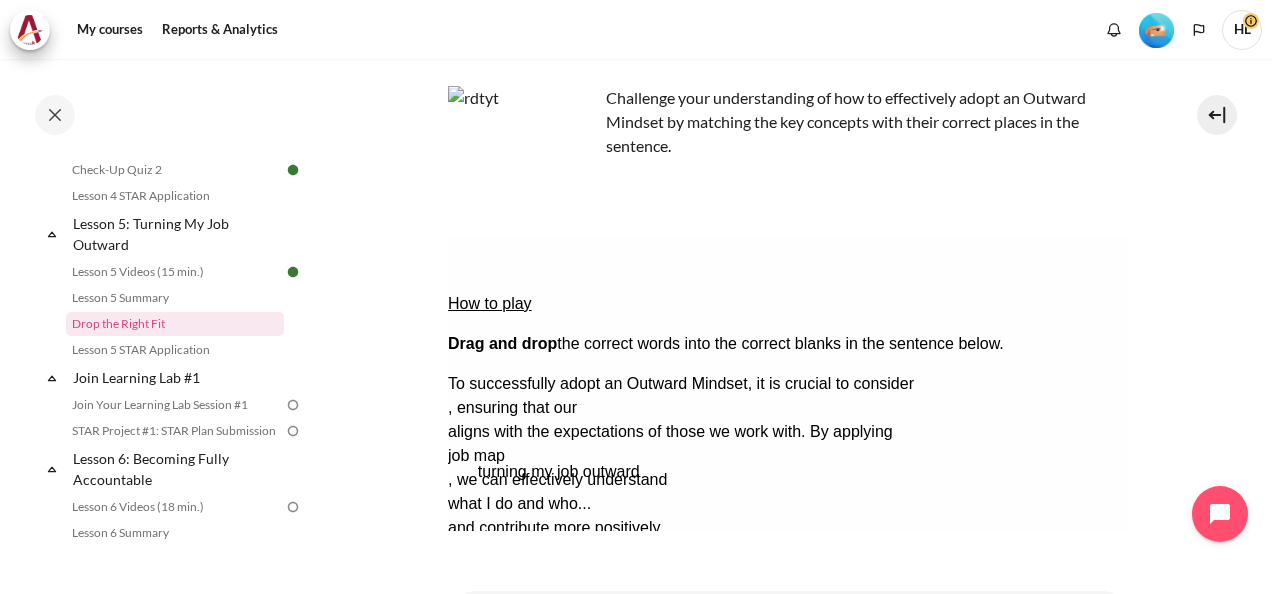 drag, startPoint x: 672, startPoint y: 443, endPoint x: 701, endPoint y: 338, distance: 108.93117 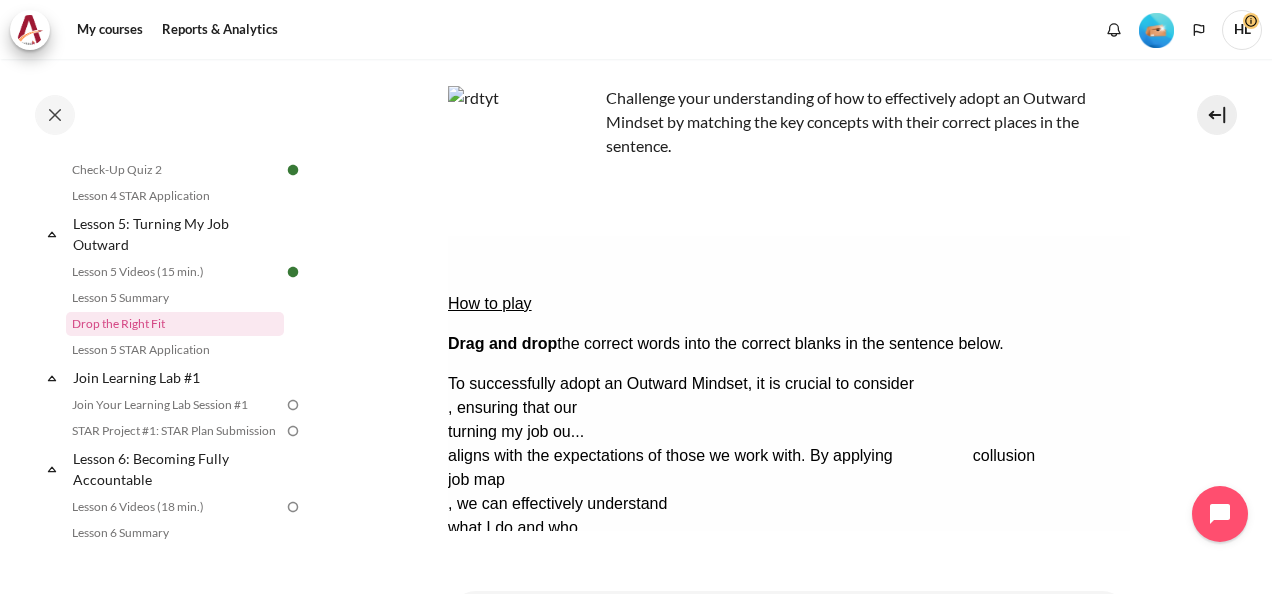 drag, startPoint x: 489, startPoint y: 436, endPoint x: 1016, endPoint y: 293, distance: 546.05676 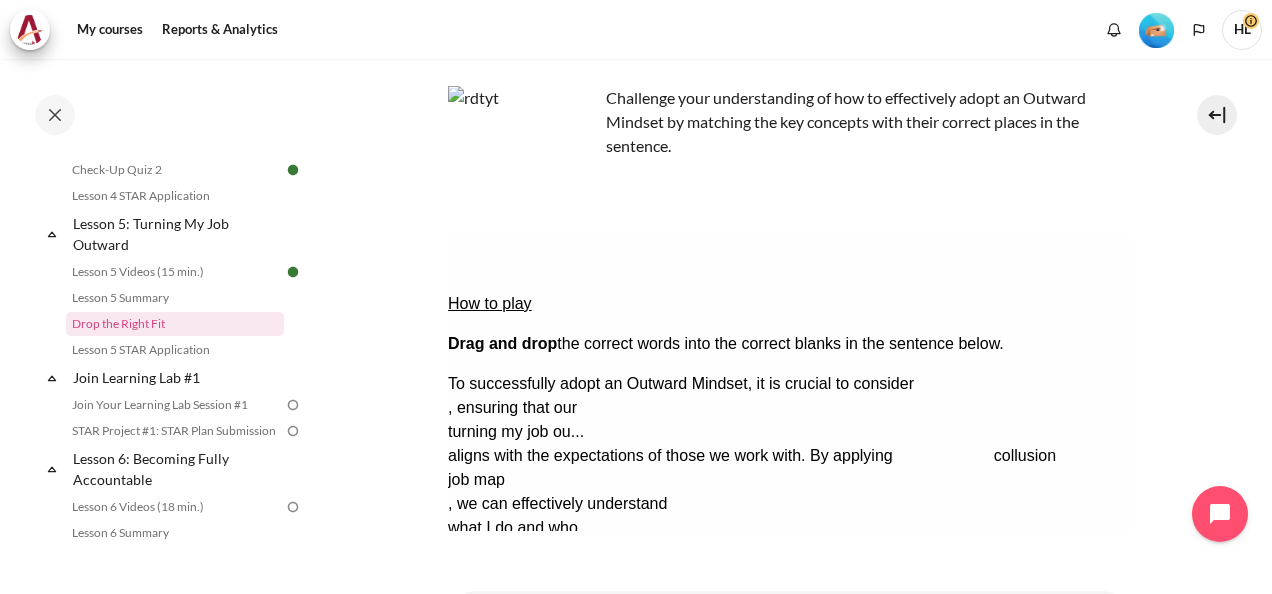 drag, startPoint x: 488, startPoint y: 438, endPoint x: 1026, endPoint y: 270, distance: 563.6204 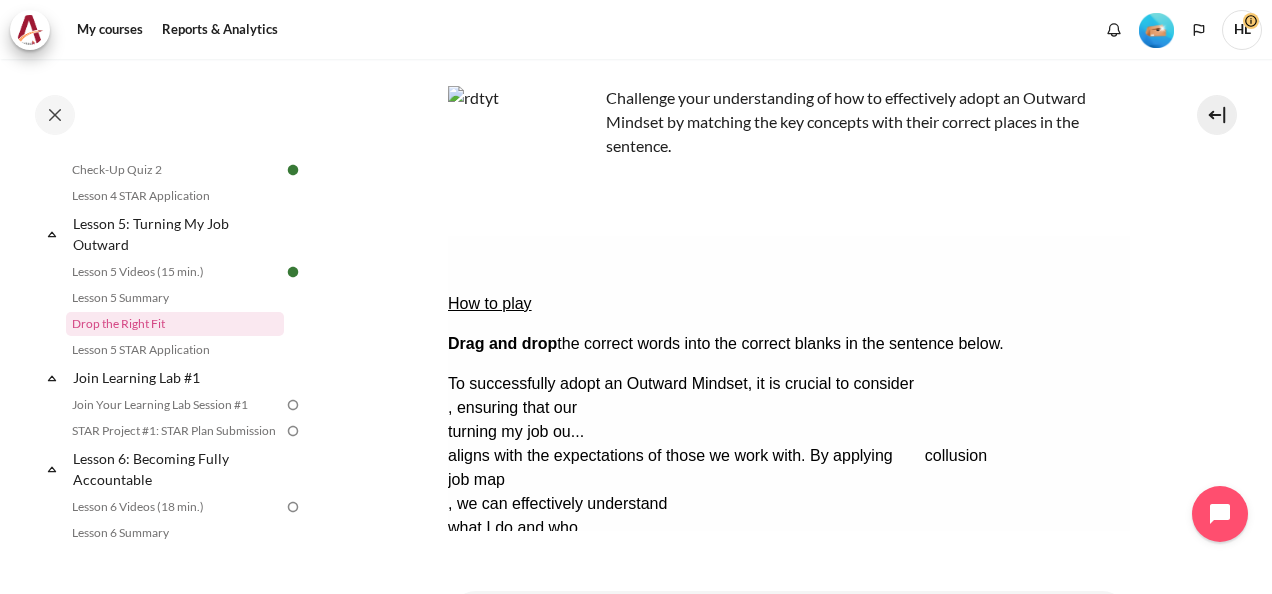 drag, startPoint x: 510, startPoint y: 446, endPoint x: 986, endPoint y: 260, distance: 511.0499 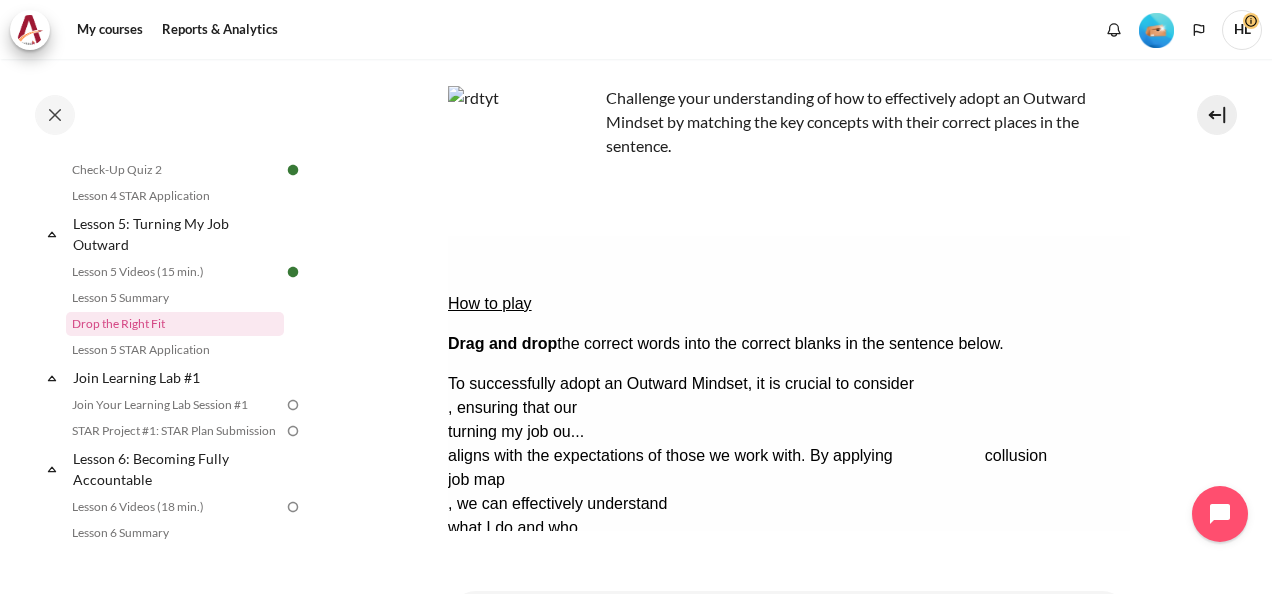drag, startPoint x: 508, startPoint y: 448, endPoint x: 1045, endPoint y: 298, distance: 557.5563 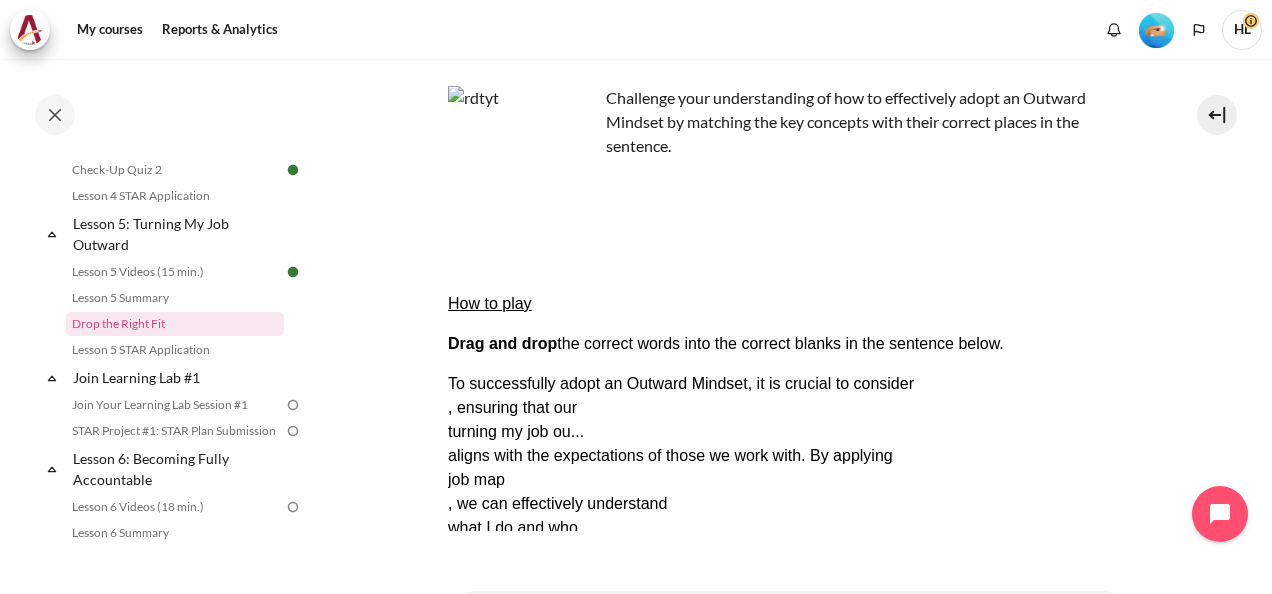 click on "Check Check the answers. The responses will be marked as correct, incorrect, or unanswered." at bounding box center [474, 624] 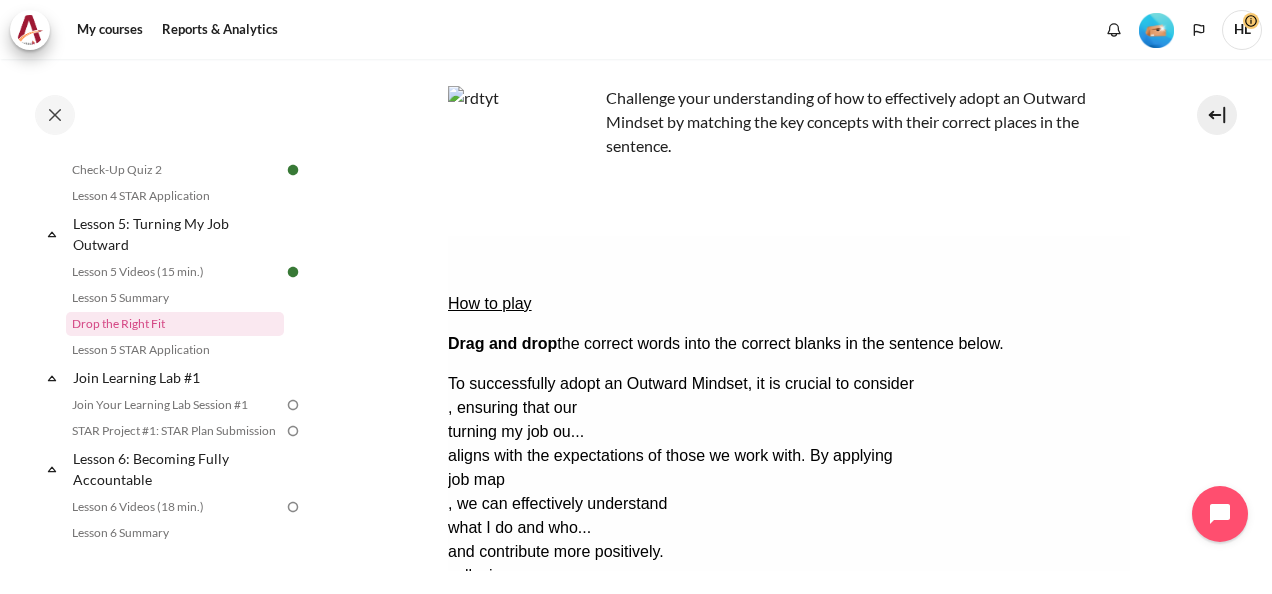 click on "Retry Retry the task. Reset all responses and start the task over again." at bounding box center (570, 684) 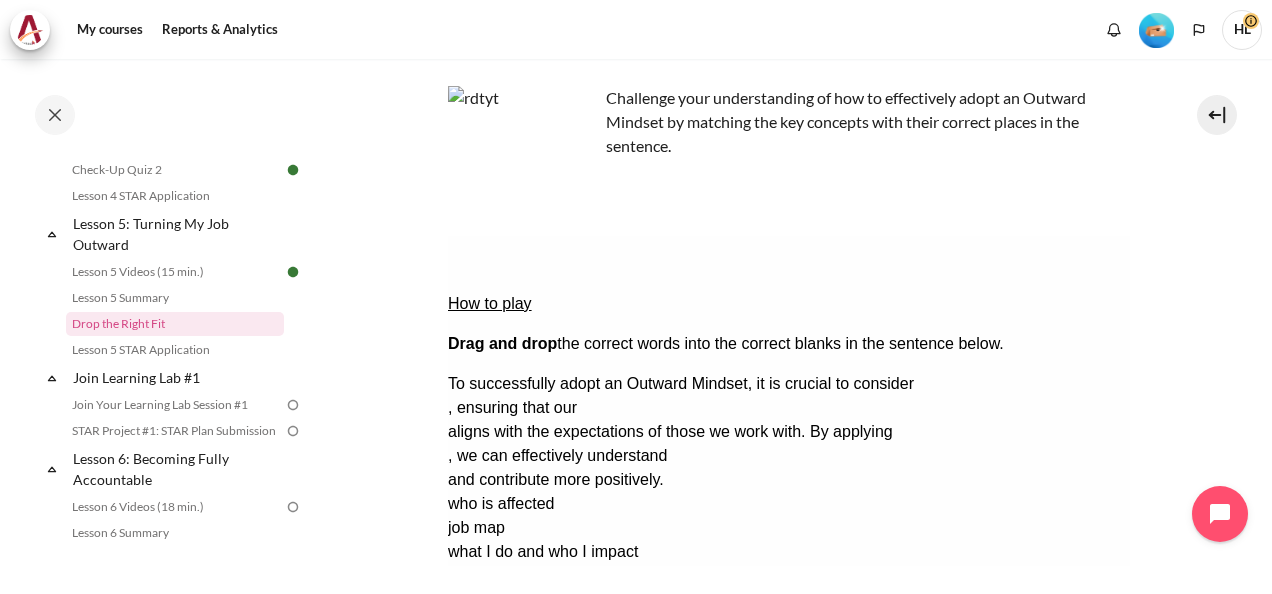 drag, startPoint x: 767, startPoint y: 436, endPoint x: 1015, endPoint y: 284, distance: 290.87454 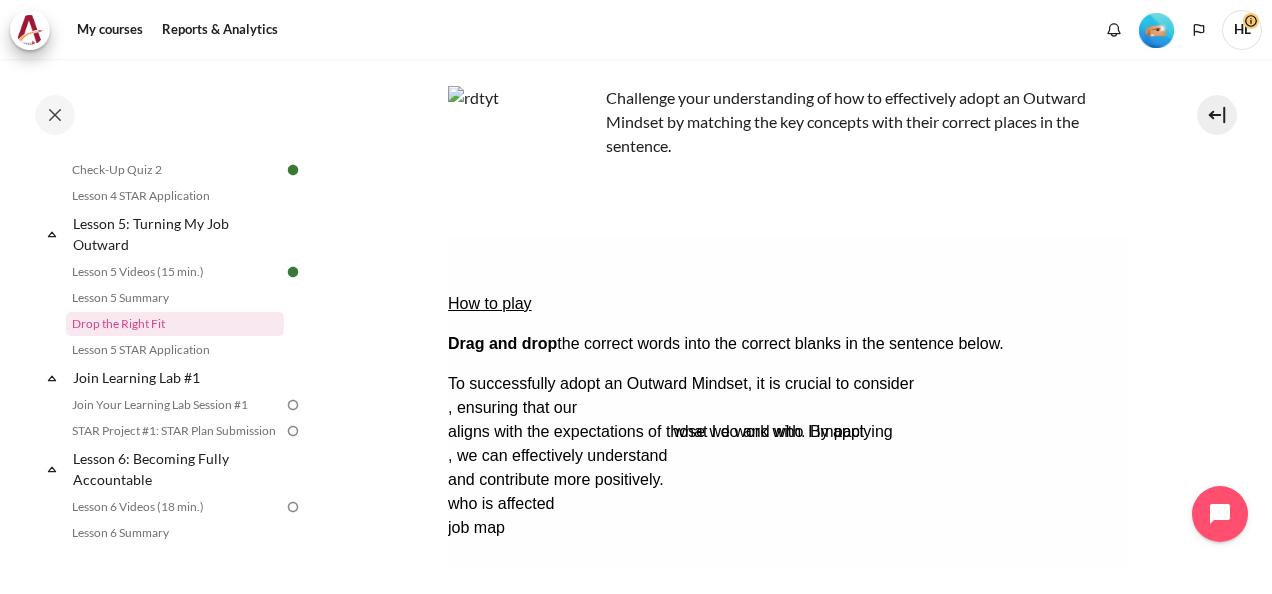 drag, startPoint x: 757, startPoint y: 446, endPoint x: 1032, endPoint y: 296, distance: 313.2491 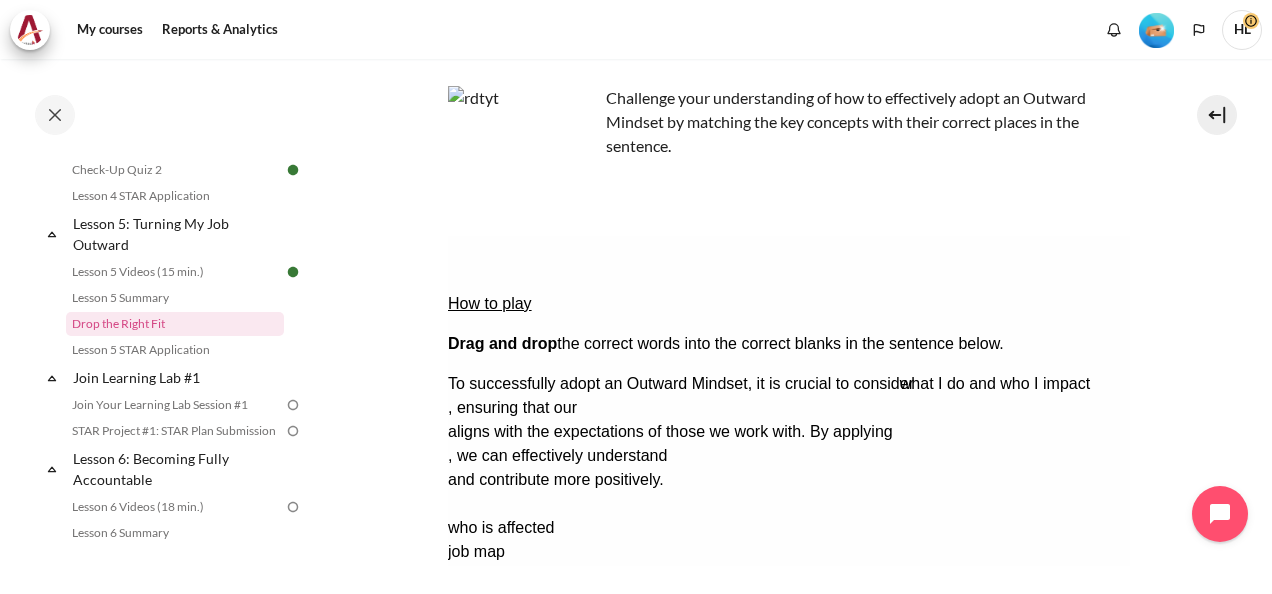 drag, startPoint x: 606, startPoint y: 440, endPoint x: 1180, endPoint y: 272, distance: 598.08026 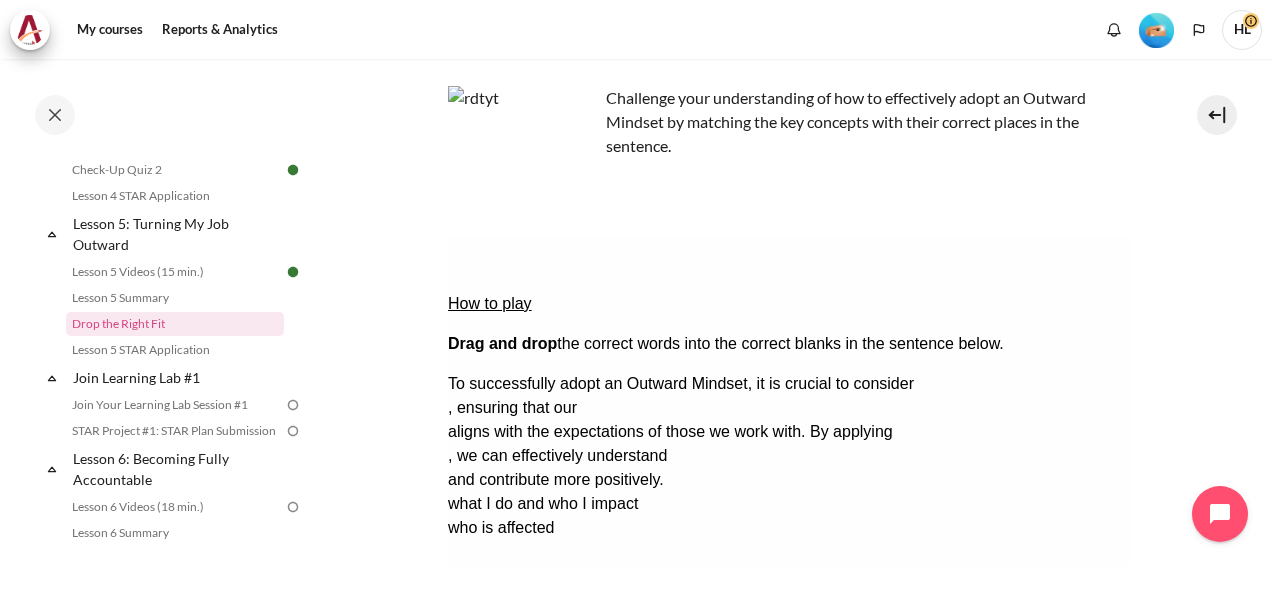 drag, startPoint x: 844, startPoint y: 449, endPoint x: 661, endPoint y: 347, distance: 209.50656 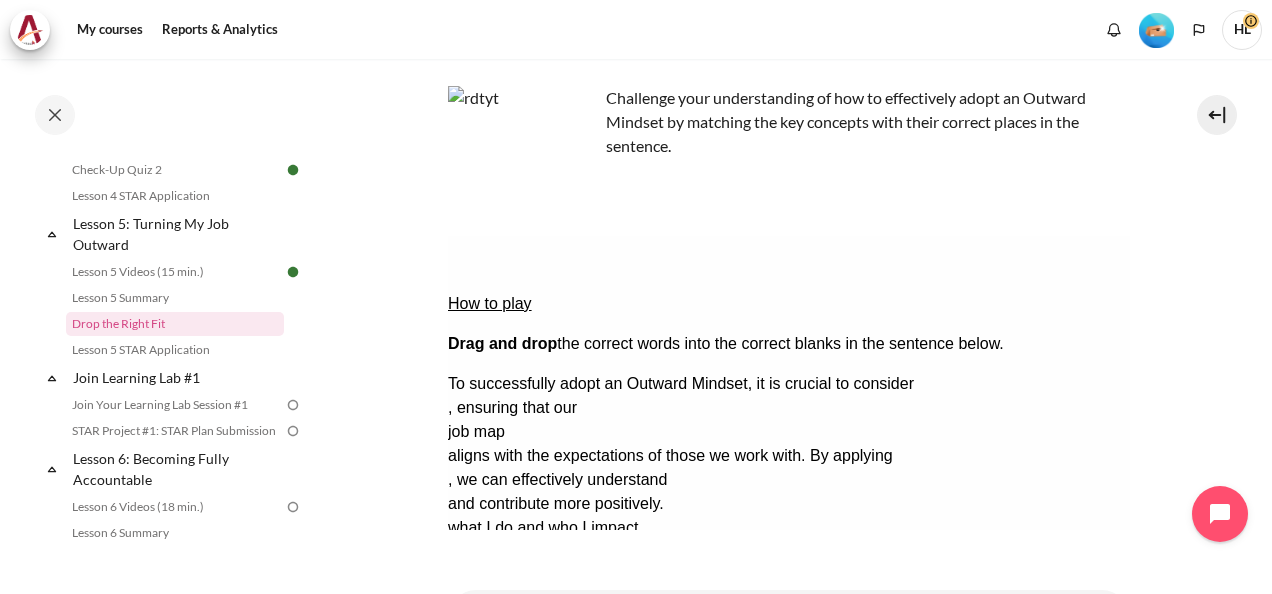 drag, startPoint x: 944, startPoint y: 442, endPoint x: 656, endPoint y: 369, distance: 297.10773 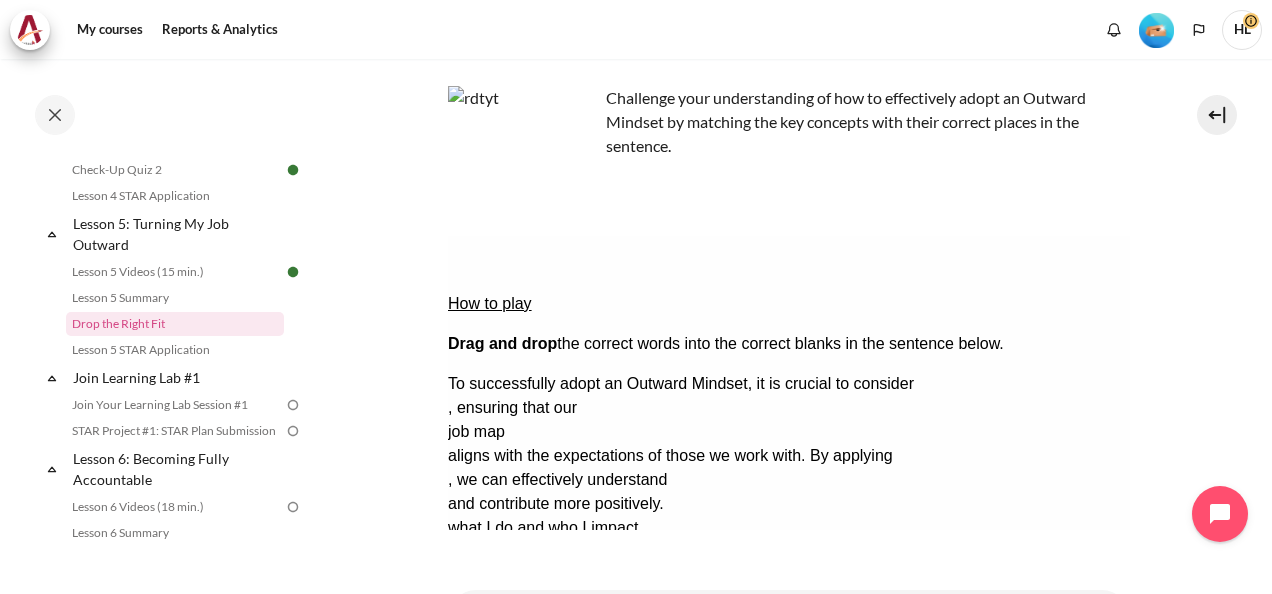drag, startPoint x: 656, startPoint y: 369, endPoint x: 1057, endPoint y: 443, distance: 407.77078 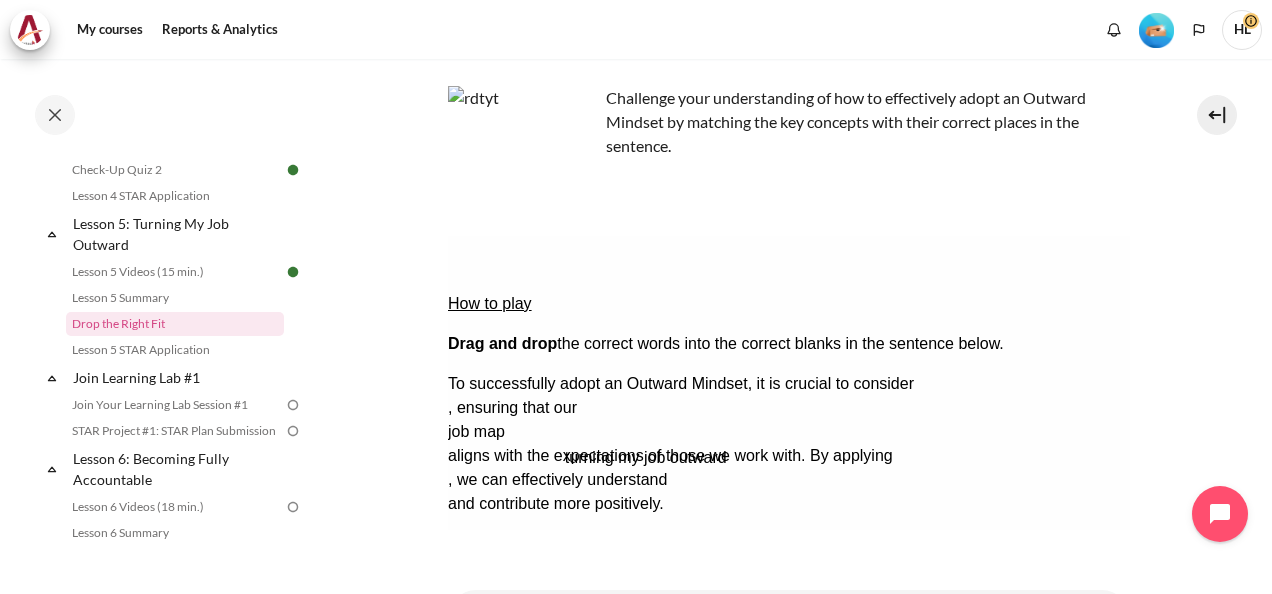 drag, startPoint x: 580, startPoint y: 439, endPoint x: 696, endPoint y: 368, distance: 136.00368 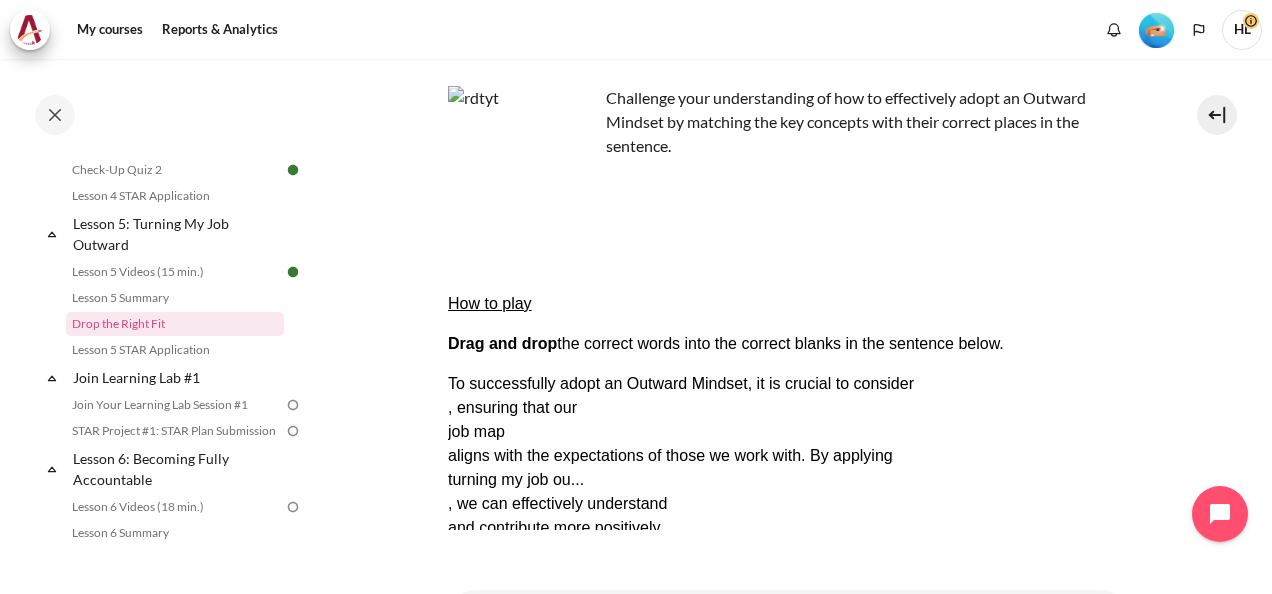 drag, startPoint x: 849, startPoint y: 443, endPoint x: 548, endPoint y: 403, distance: 303.64618 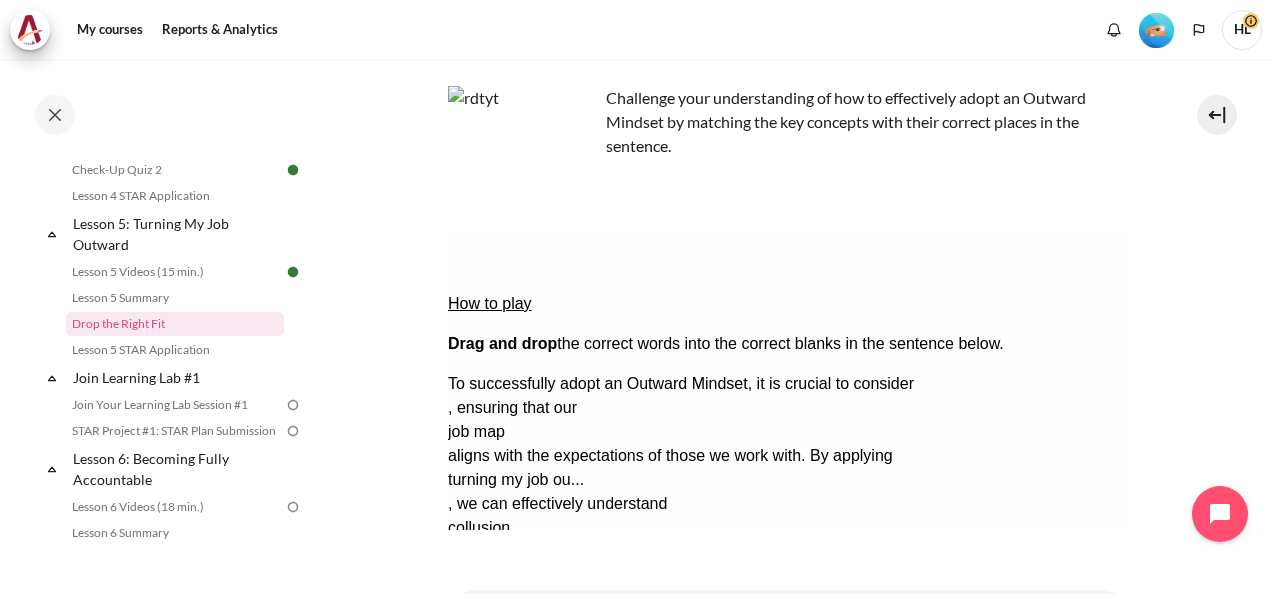 click on "what I do and who I impact" at bounding box center [788, 576] 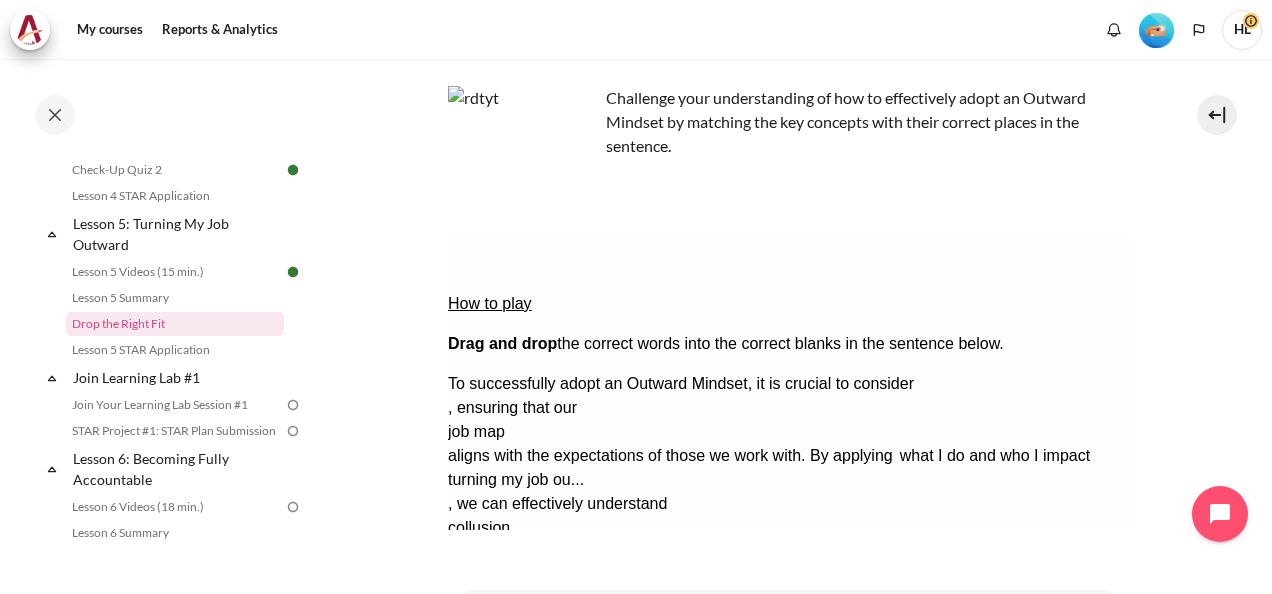 drag, startPoint x: 578, startPoint y: 442, endPoint x: 1172, endPoint y: 278, distance: 616.224 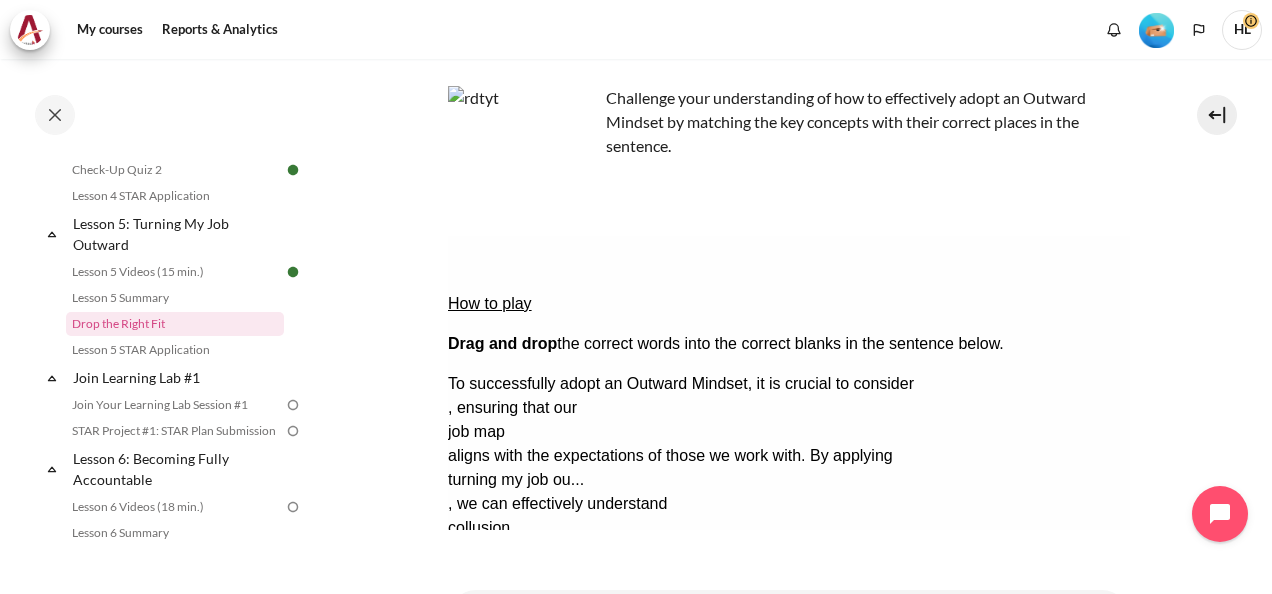 click on "Check Check the answers. The responses will be marked as correct, incorrect, or unanswered." at bounding box center [474, 624] 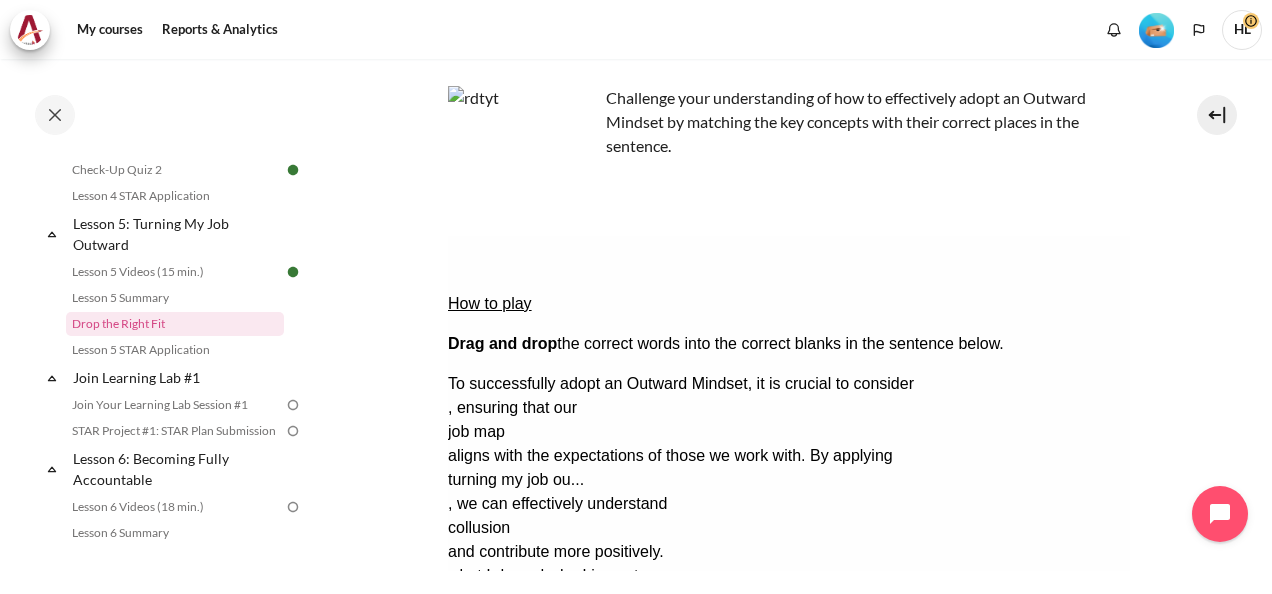 click on "Retry Retry the task. Reset all responses and start the task over again." at bounding box center [570, 684] 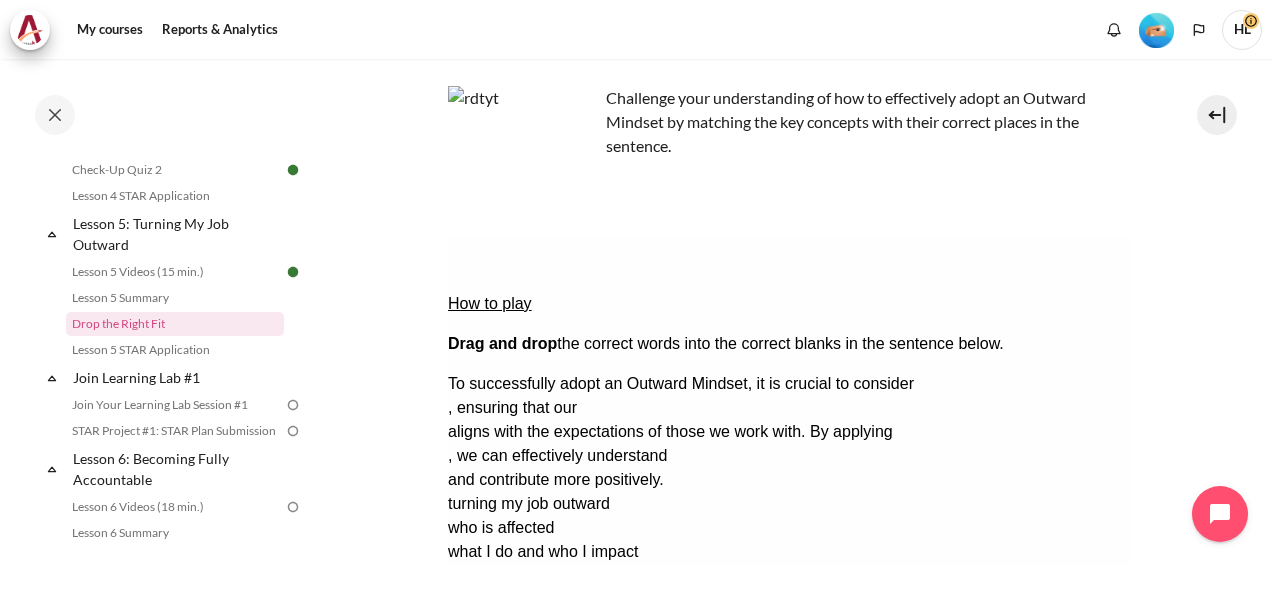 drag, startPoint x: 1041, startPoint y: 436, endPoint x: 672, endPoint y: 358, distance: 377.1538 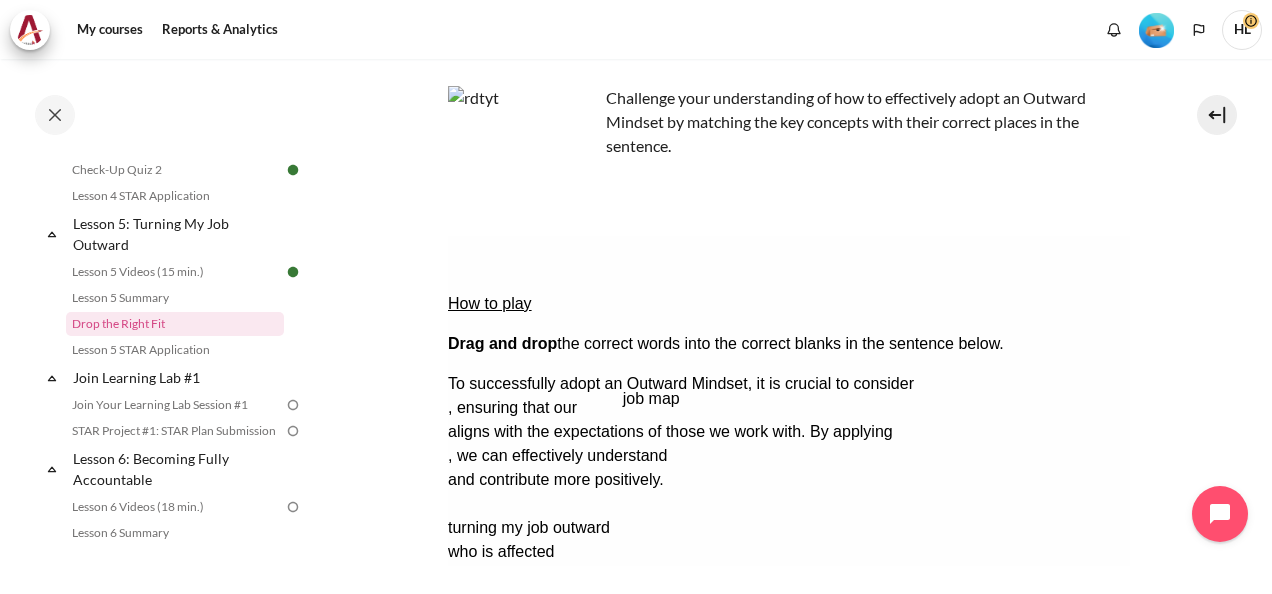 drag, startPoint x: 492, startPoint y: 443, endPoint x: 666, endPoint y: 337, distance: 203.74493 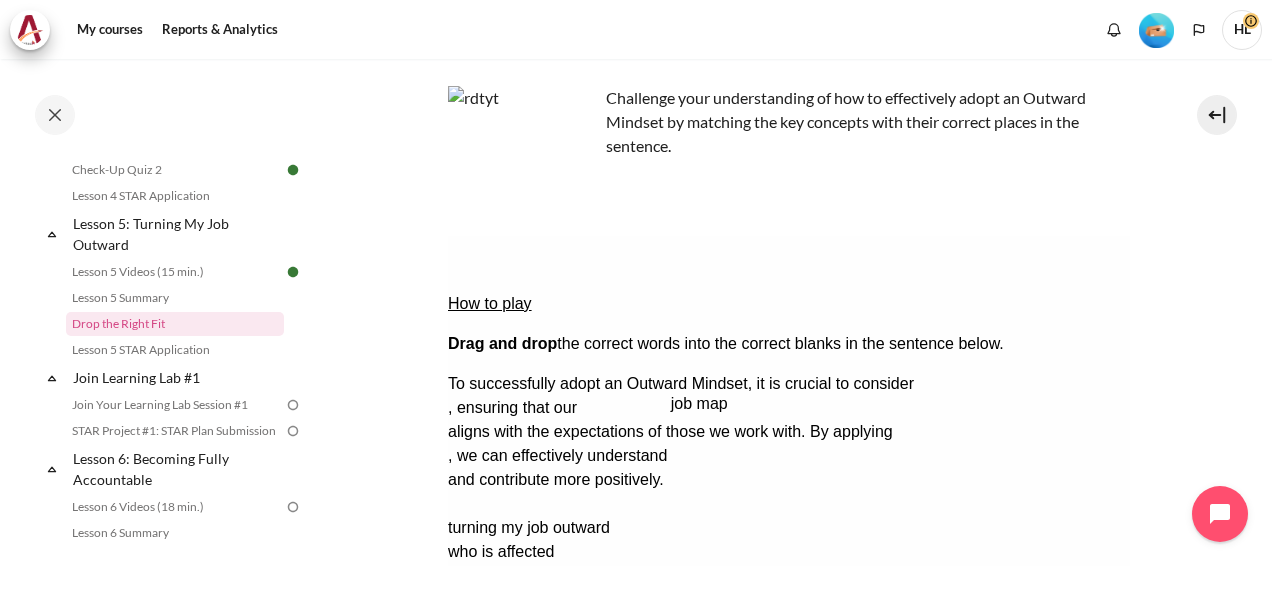 drag, startPoint x: 486, startPoint y: 442, endPoint x: 708, endPoint y: 342, distance: 243.48306 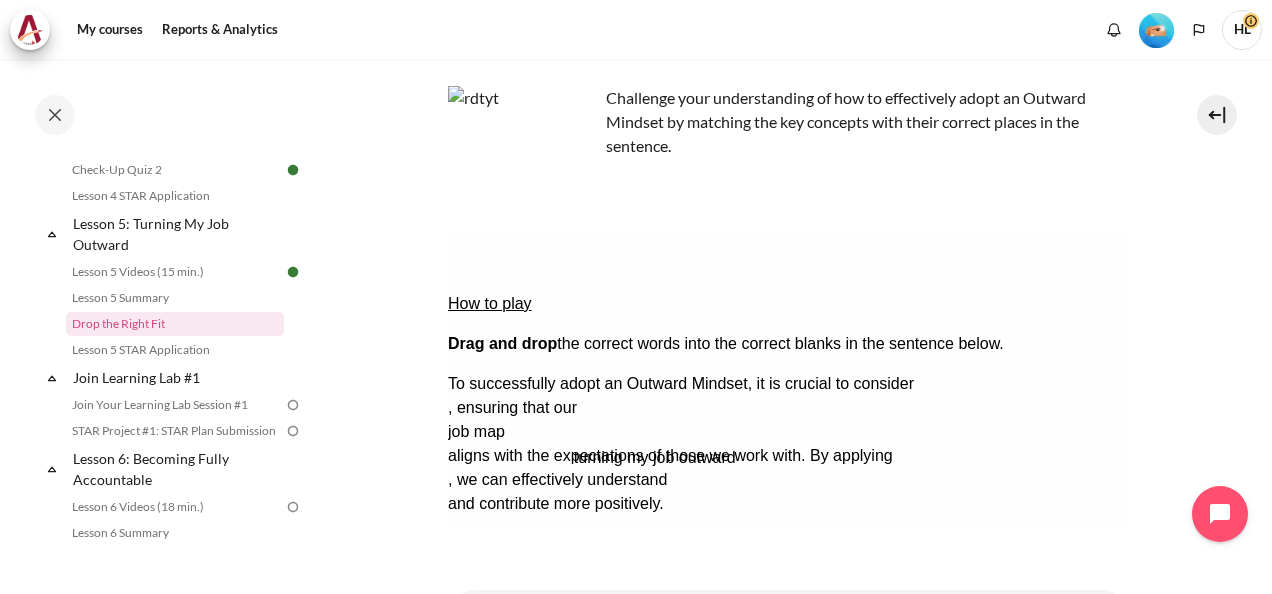 drag, startPoint x: 531, startPoint y: 440, endPoint x: 656, endPoint y: 370, distance: 143.26549 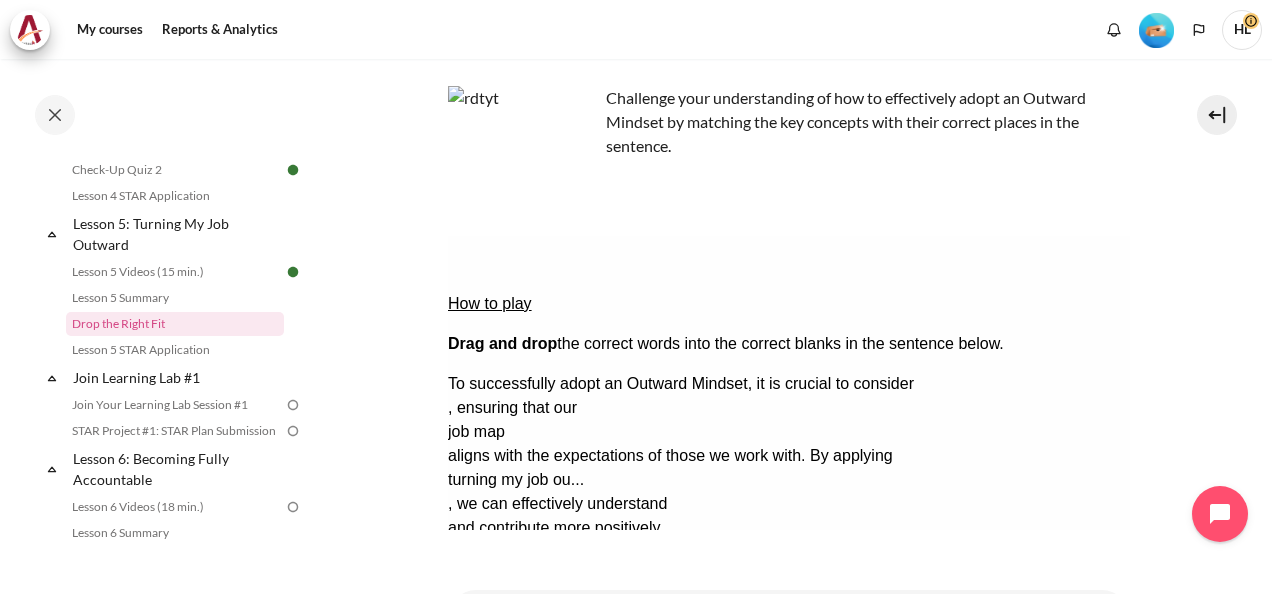 click on "who is affected" at bounding box center [788, 552] 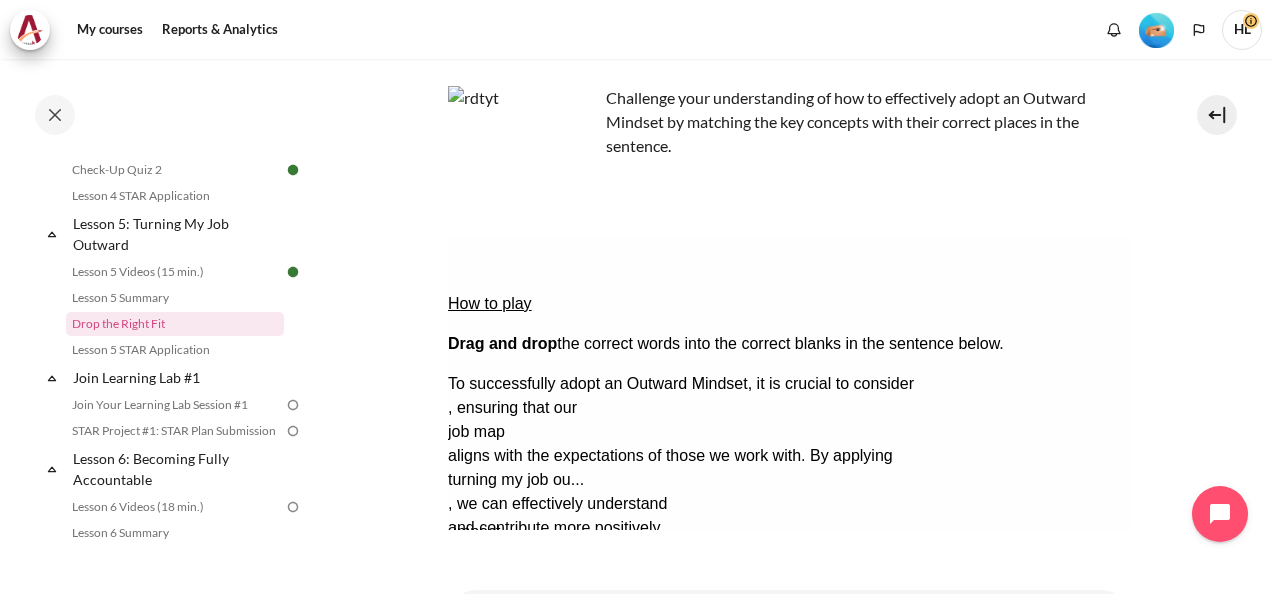 drag, startPoint x: 730, startPoint y: 443, endPoint x: 524, endPoint y: 398, distance: 210.85777 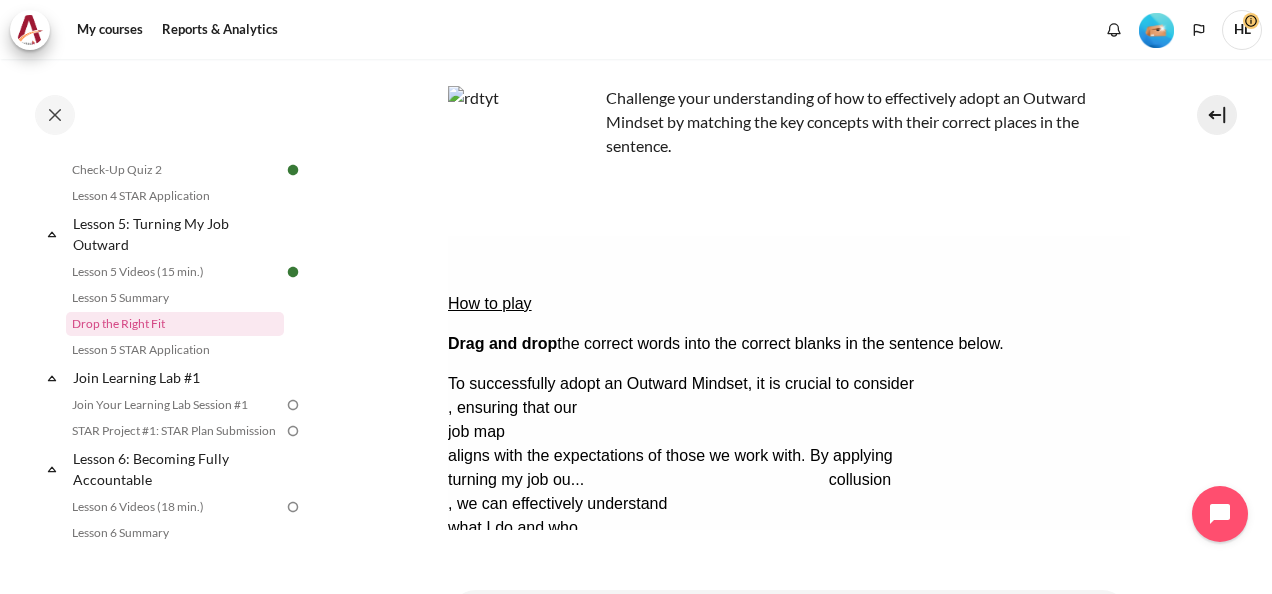 drag, startPoint x: 637, startPoint y: 447, endPoint x: 1017, endPoint y: 272, distance: 418.3599 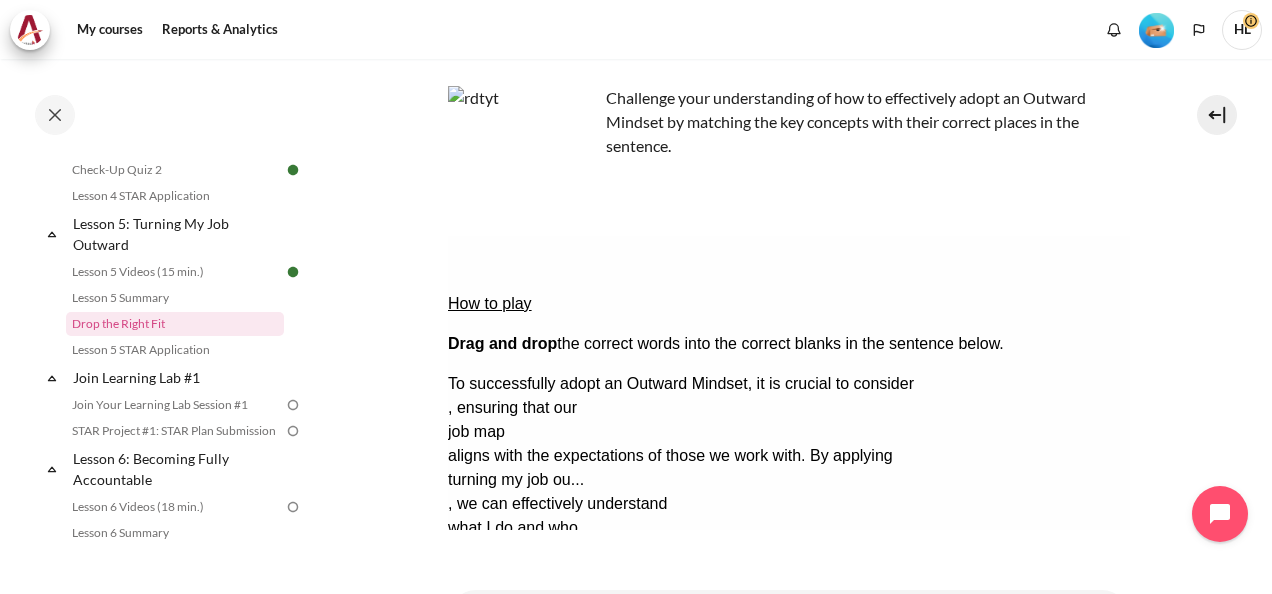 click on "Check Check the answers. The responses will be marked as correct, incorrect, or unanswered." at bounding box center (474, 624) 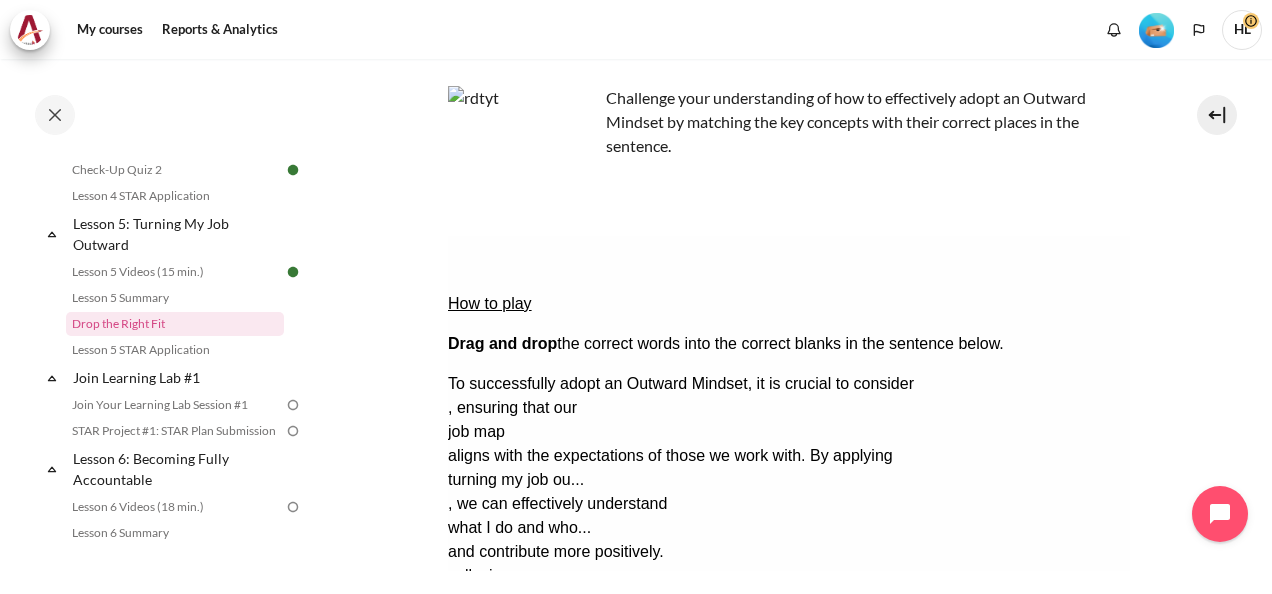 click on "Retry Retry the task. Reset all responses and start the task over again." at bounding box center (570, 684) 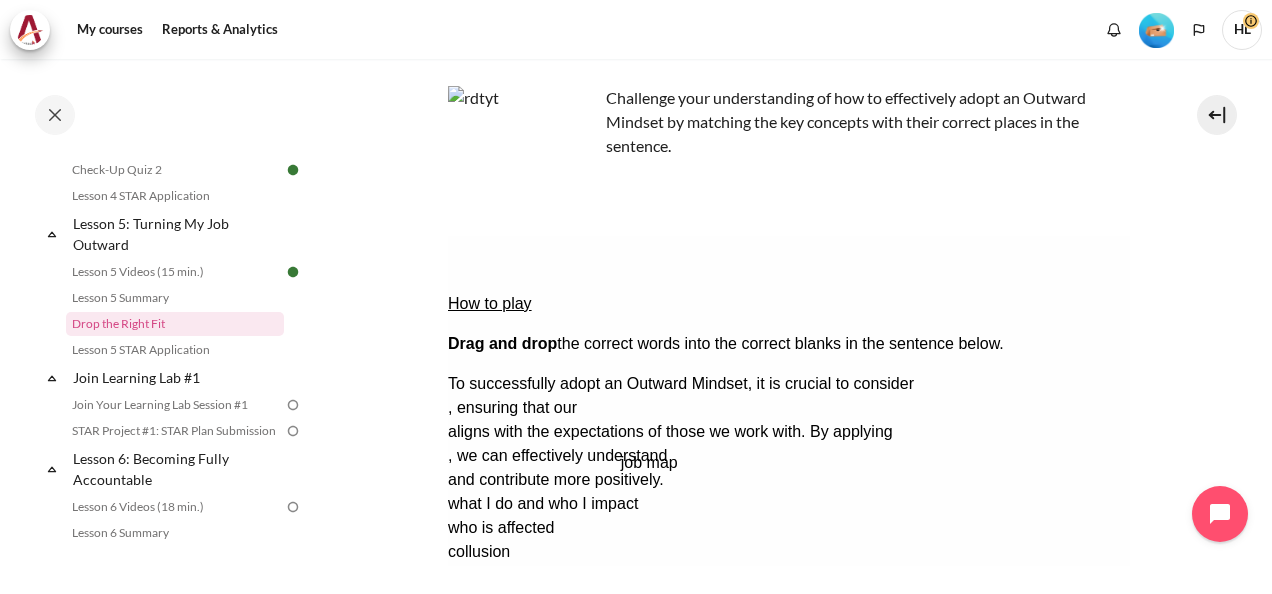 drag, startPoint x: 494, startPoint y: 480, endPoint x: 666, endPoint y: 342, distance: 220.51758 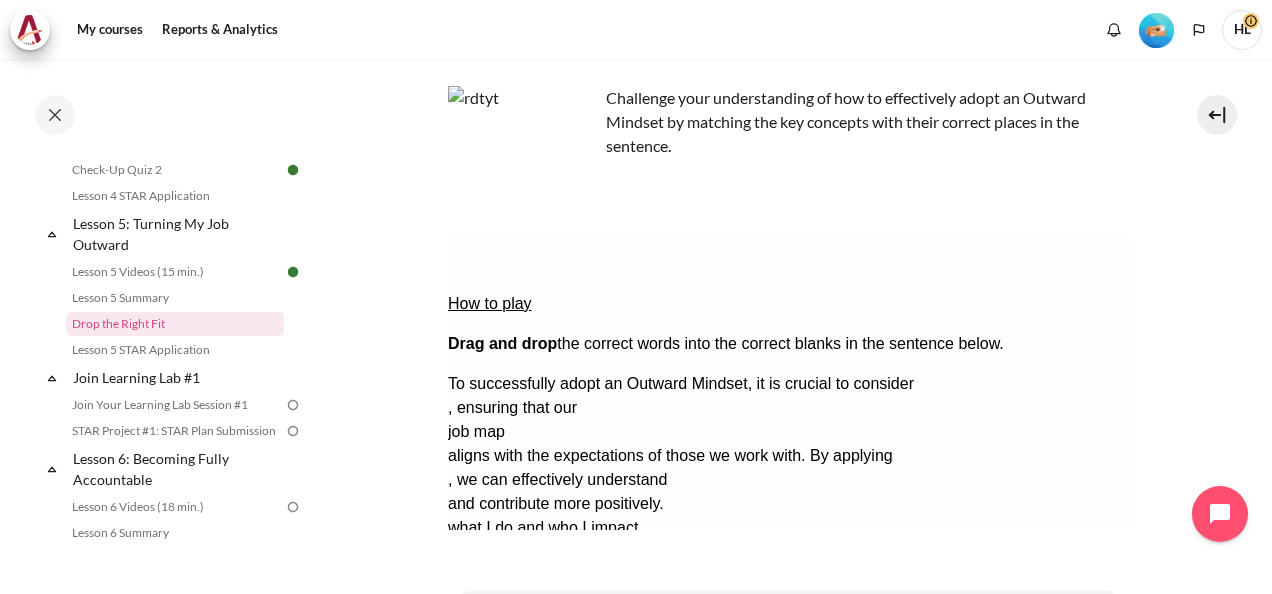 drag, startPoint x: 966, startPoint y: 446, endPoint x: 653, endPoint y: 375, distance: 320.95172 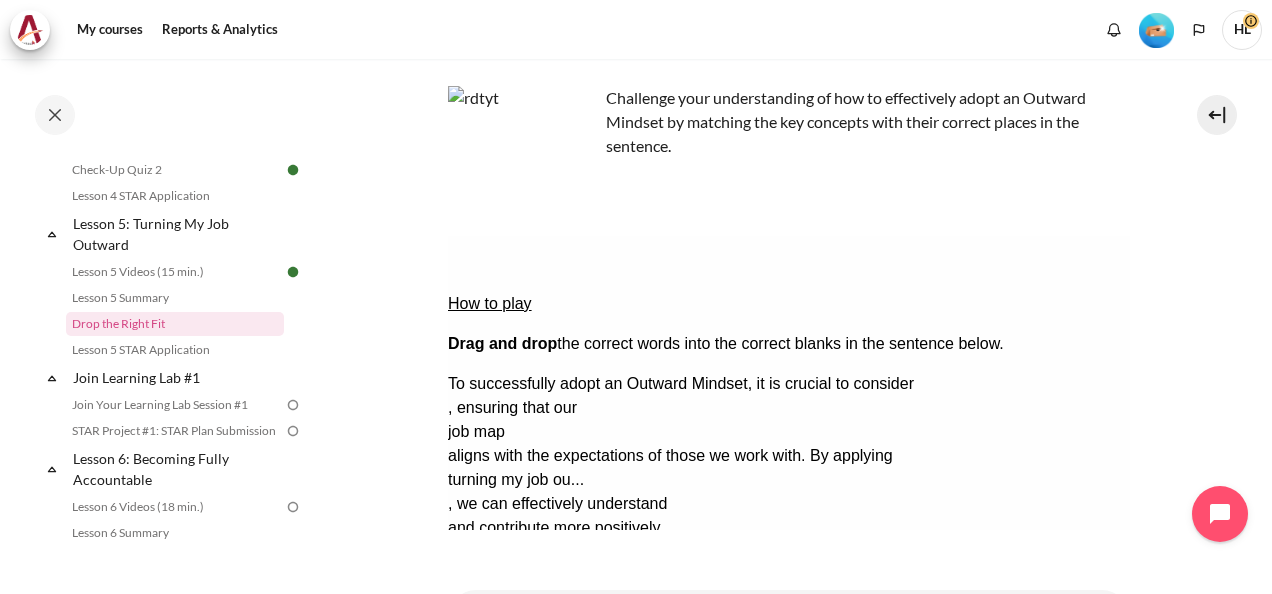 drag, startPoint x: 732, startPoint y: 442, endPoint x: 529, endPoint y: 401, distance: 207.09901 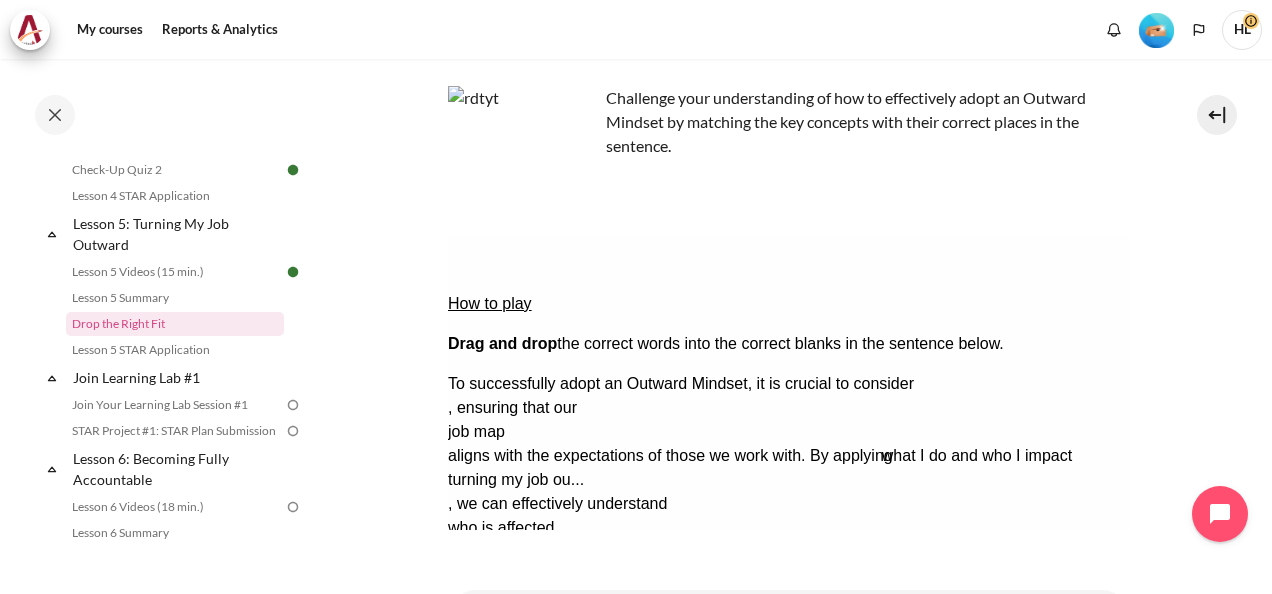 drag, startPoint x: 547, startPoint y: 448, endPoint x: 980, endPoint y: 296, distance: 458.90414 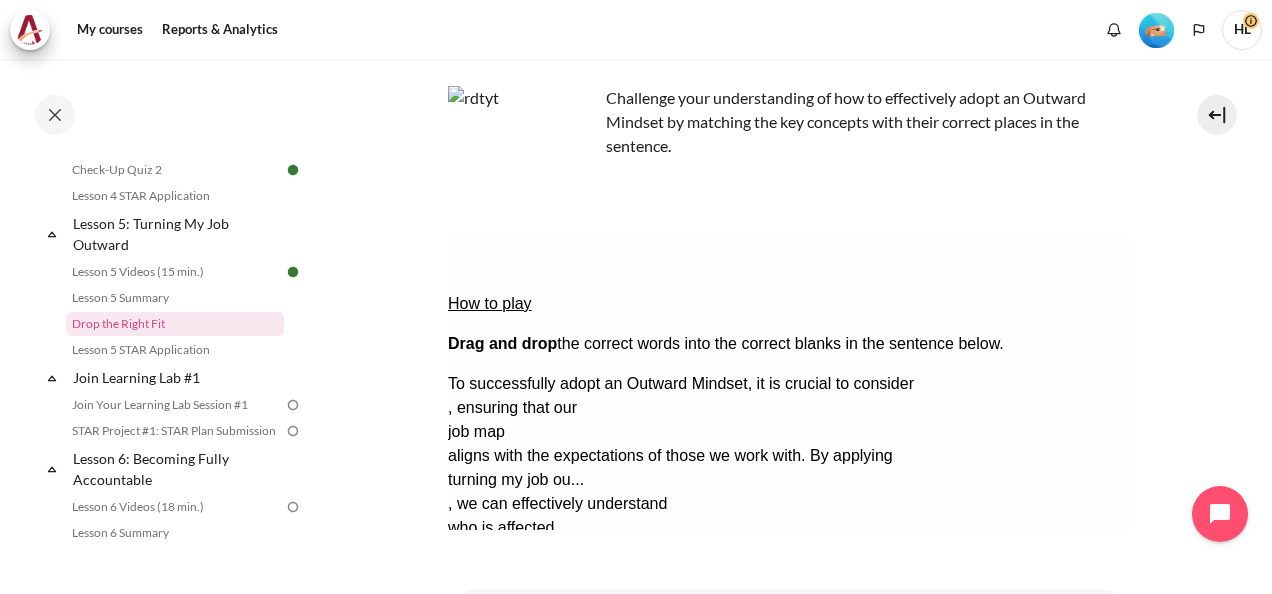 click on "Check Check the answers. The responses will be marked as correct, incorrect, or unanswered." at bounding box center (474, 624) 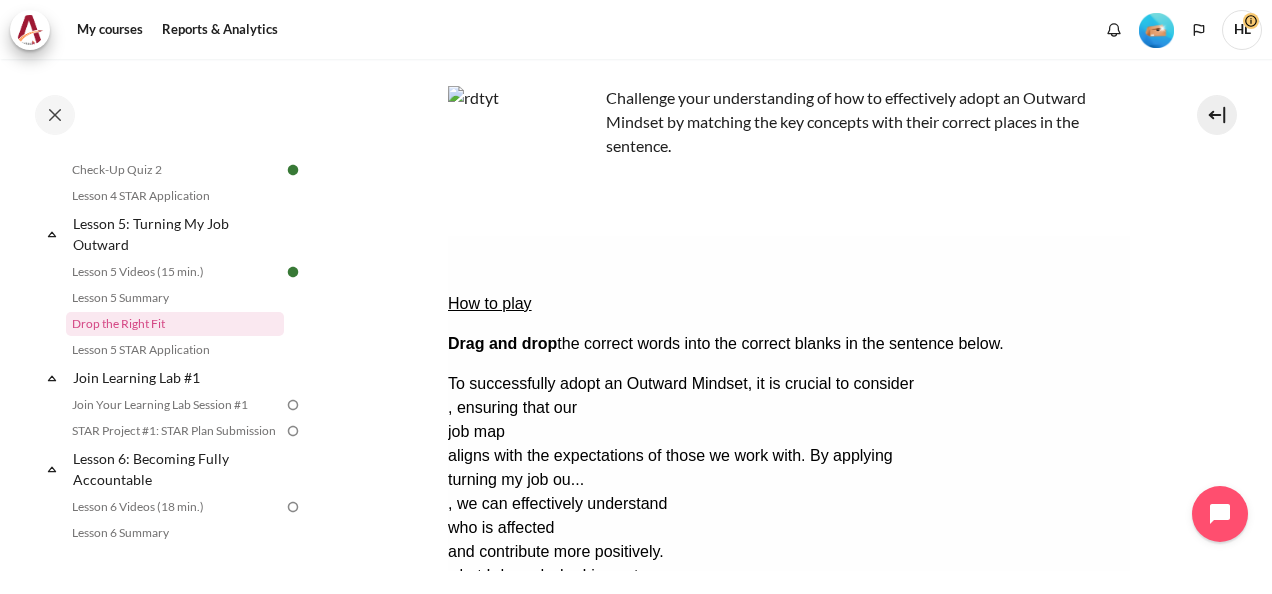 click on "Retry Retry the task. Reset all responses and start the task over again." at bounding box center (570, 684) 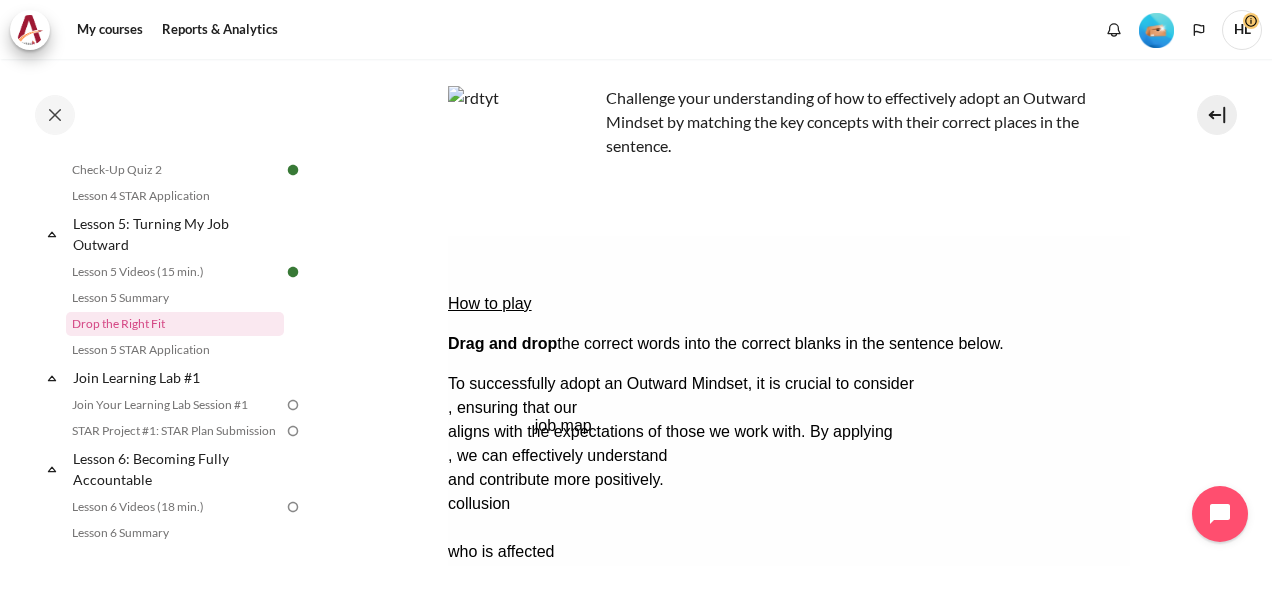drag, startPoint x: 566, startPoint y: 441, endPoint x: 652, endPoint y: 338, distance: 134.18271 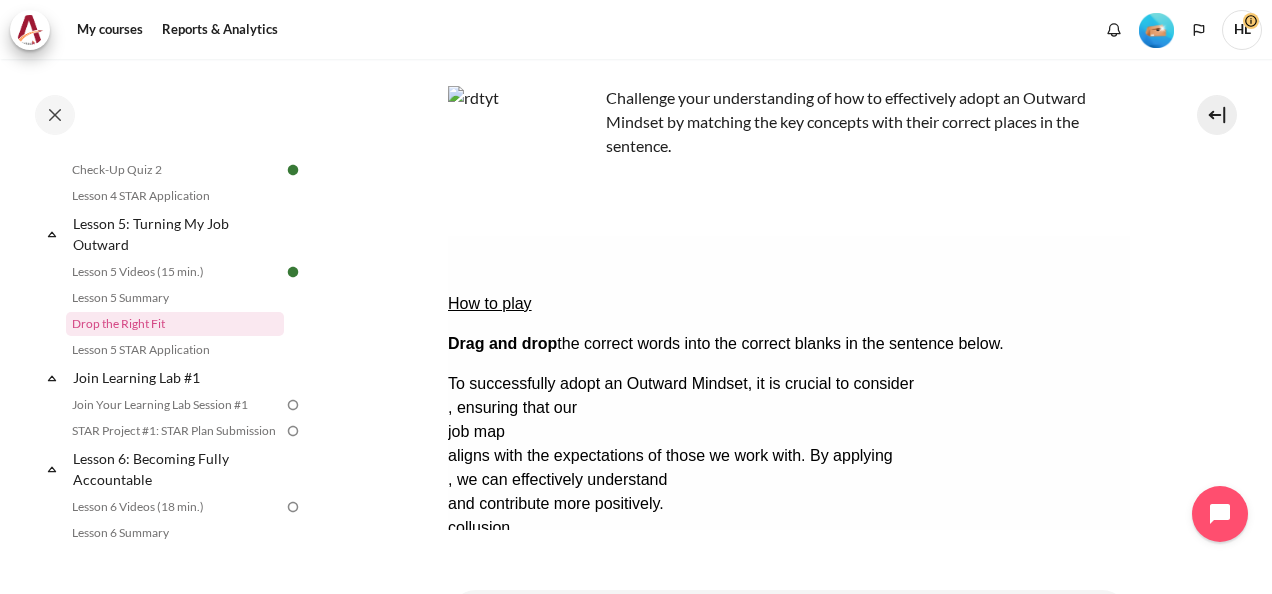 drag, startPoint x: 757, startPoint y: 440, endPoint x: 672, endPoint y: 383, distance: 102.34256 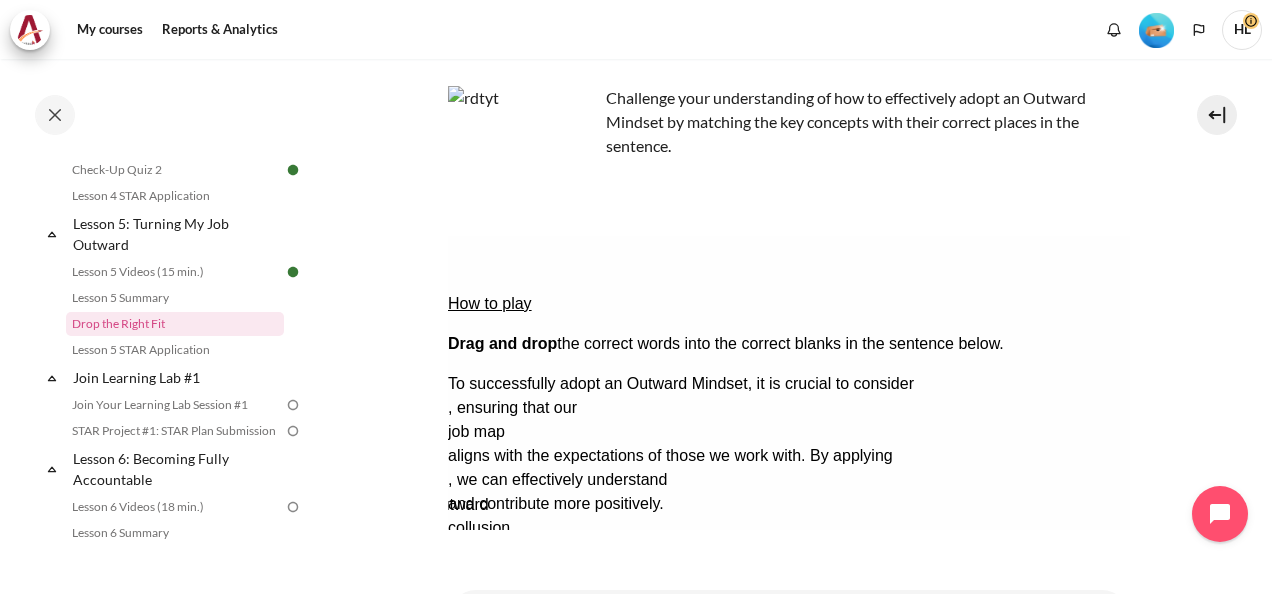 drag, startPoint x: 802, startPoint y: 447, endPoint x: 681, endPoint y: 375, distance: 140.80128 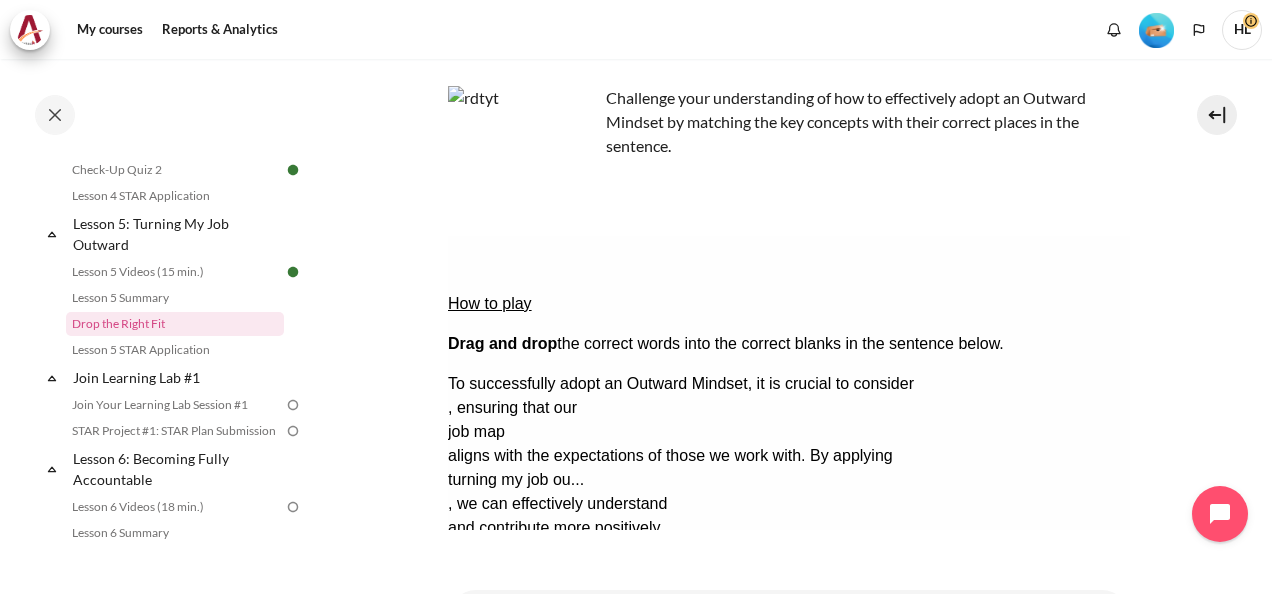 drag, startPoint x: 580, startPoint y: 445, endPoint x: 524, endPoint y: 404, distance: 69.40461 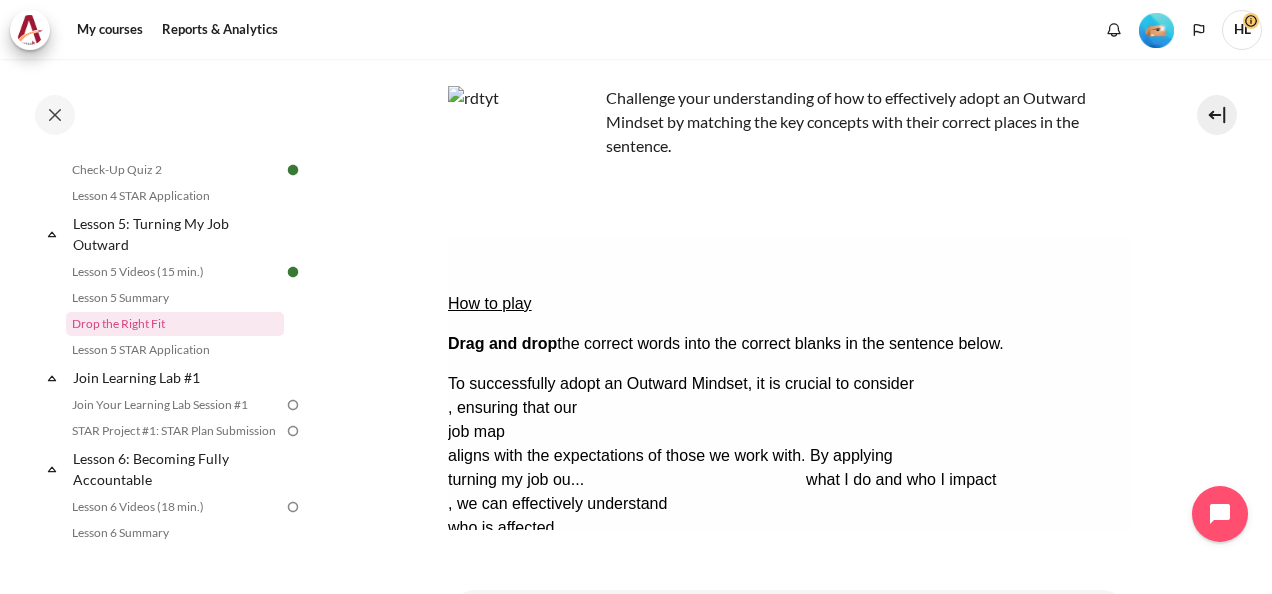 drag, startPoint x: 632, startPoint y: 444, endPoint x: 1047, endPoint y: 242, distance: 461.55066 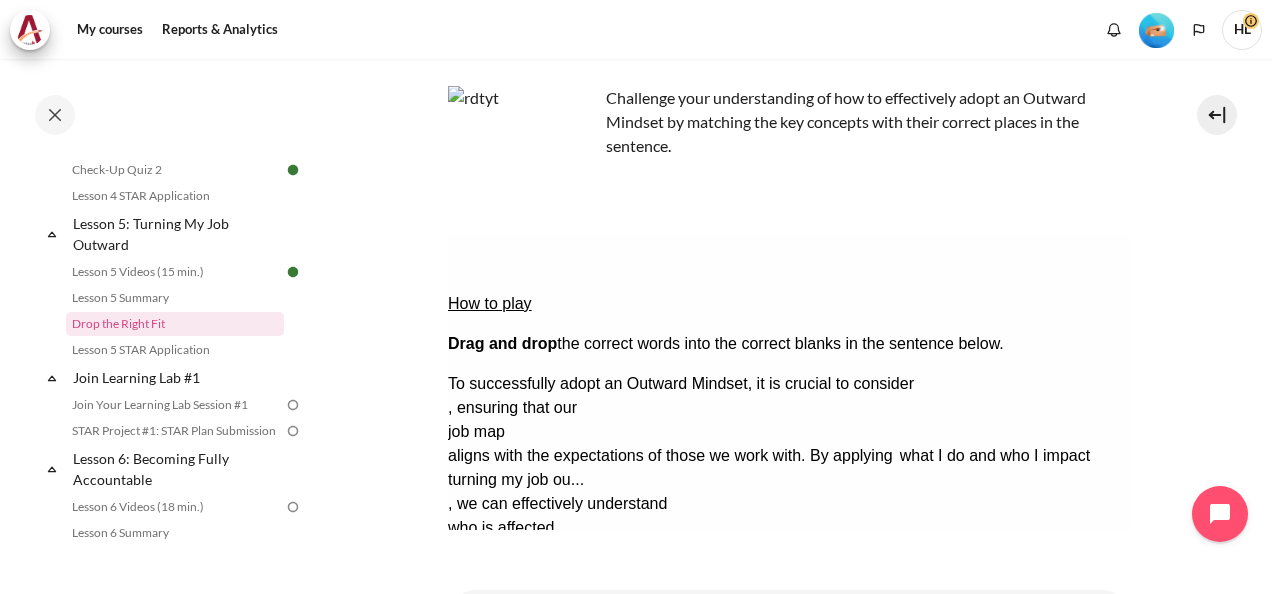drag, startPoint x: 608, startPoint y: 441, endPoint x: 1160, endPoint y: 298, distance: 570.22186 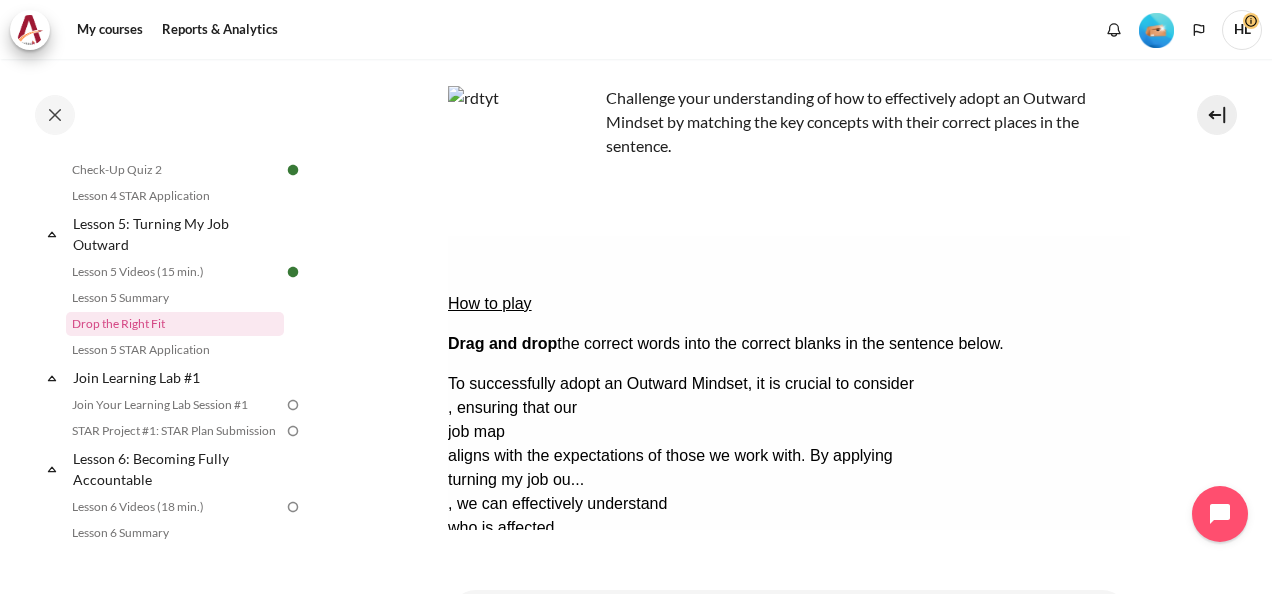 click on "Check Check the answers. The responses will be marked as correct, incorrect, or unanswered." at bounding box center [474, 624] 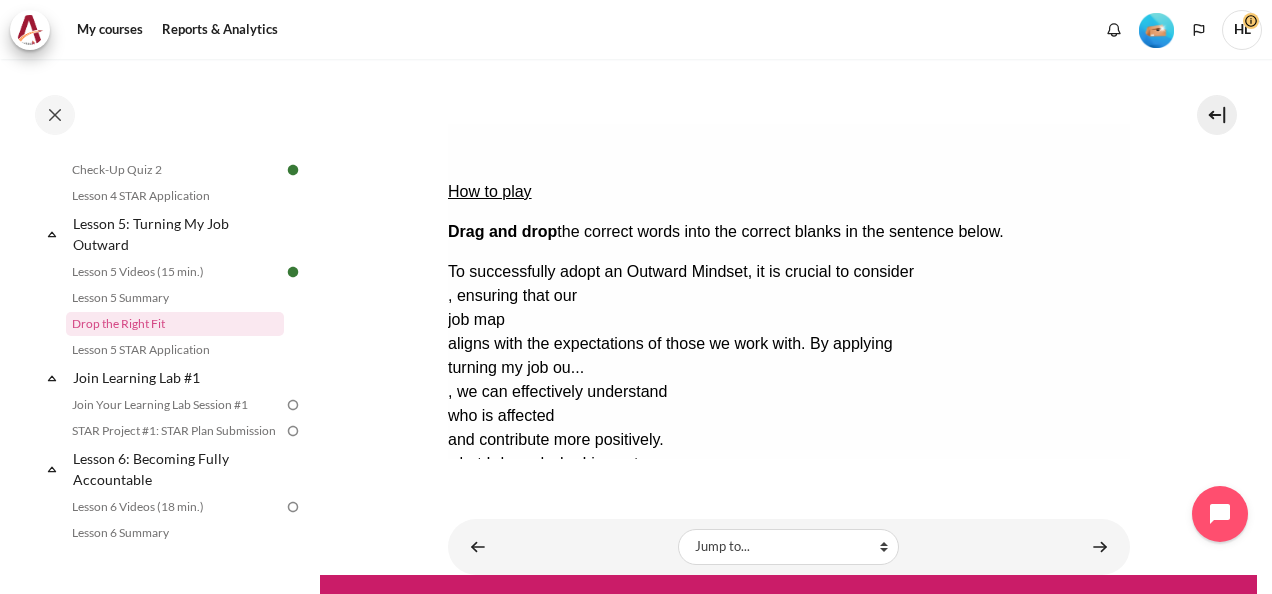 scroll, scrollTop: 280, scrollLeft: 0, axis: vertical 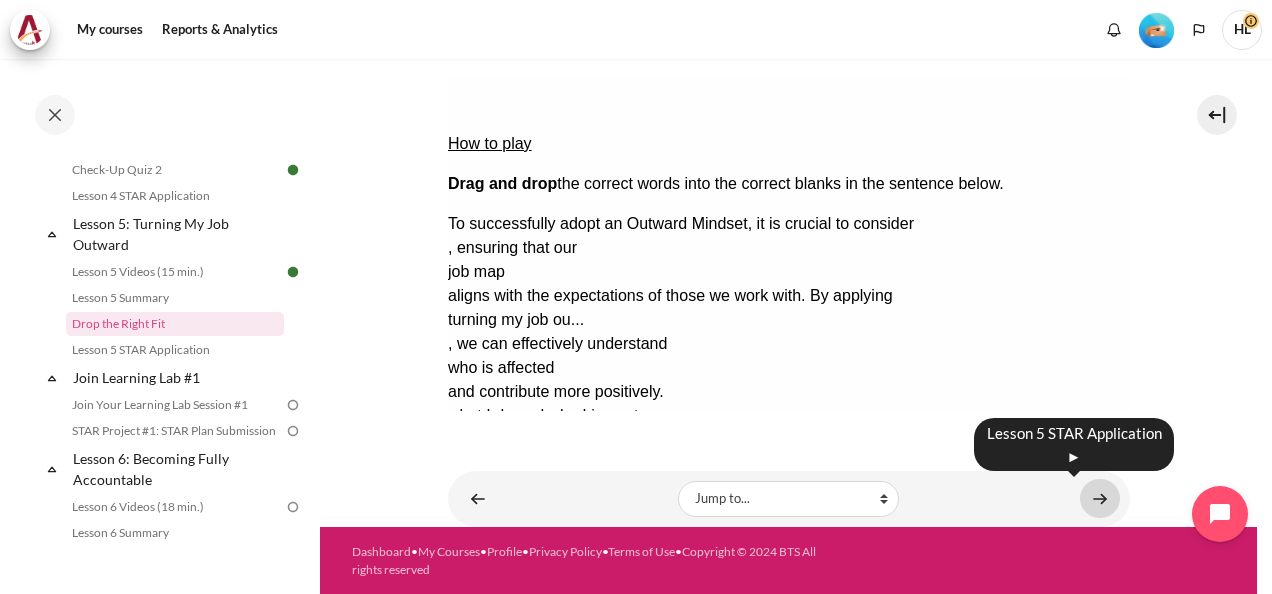 click at bounding box center (1100, 498) 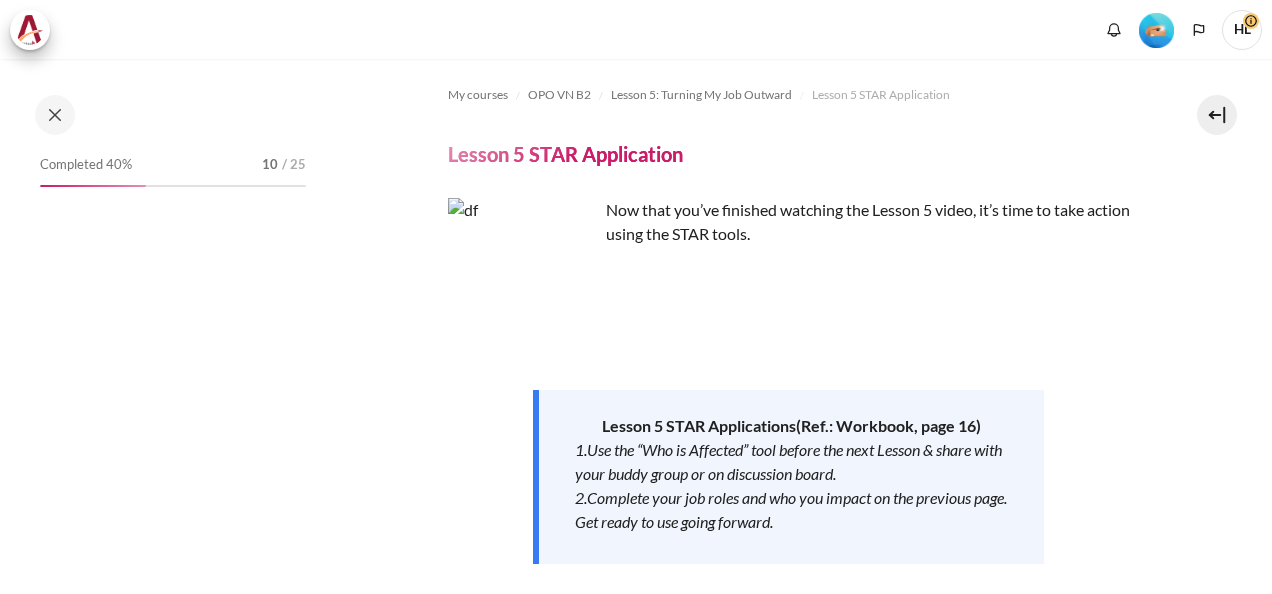 scroll, scrollTop: 0, scrollLeft: 0, axis: both 